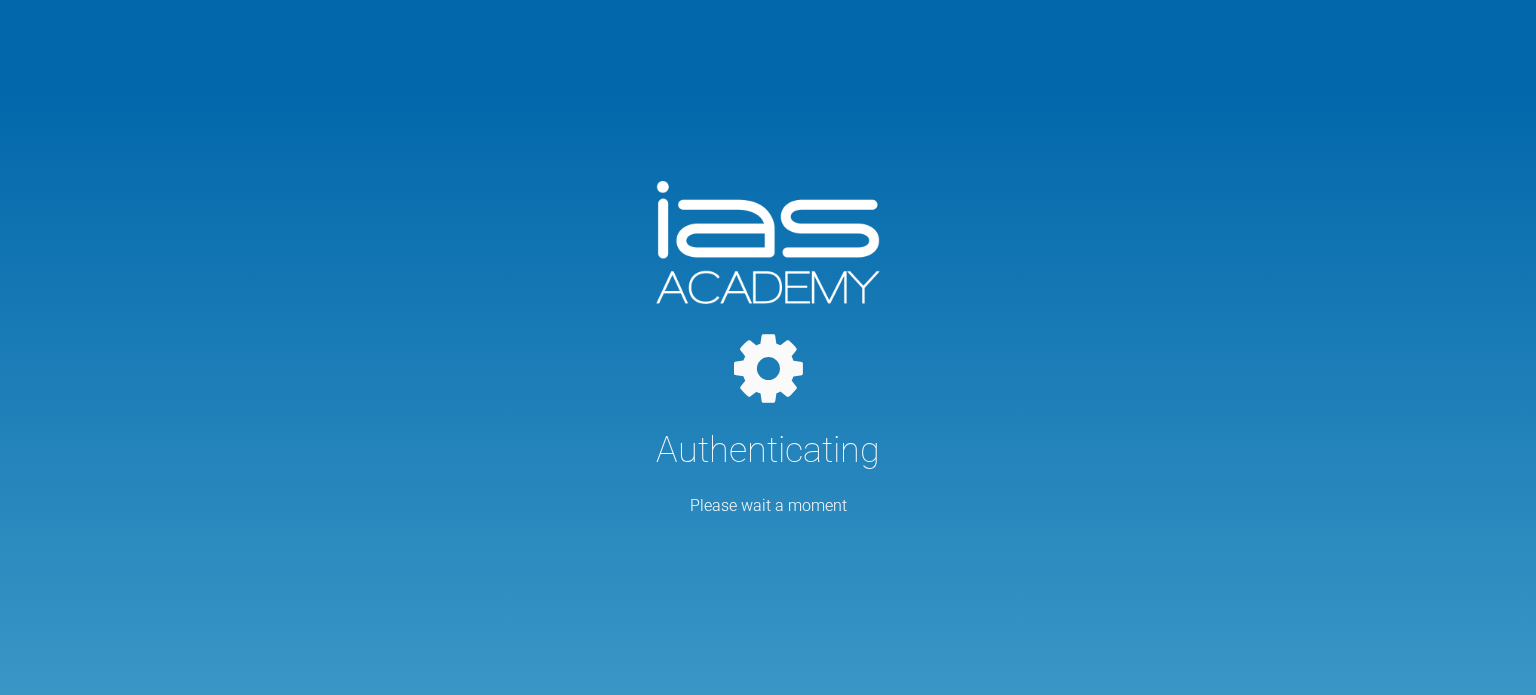 scroll, scrollTop: 0, scrollLeft: 0, axis: both 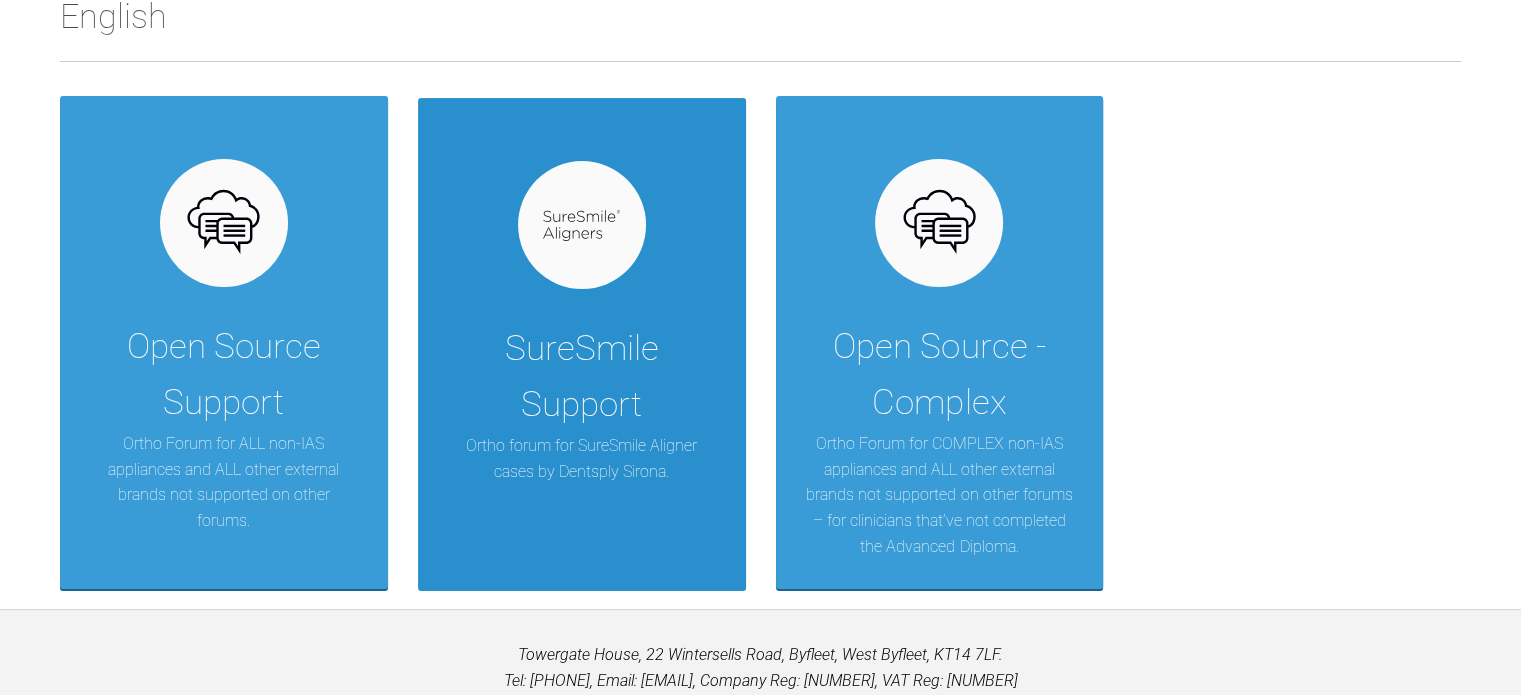 click on "SureSmile Support" at bounding box center (582, 377) 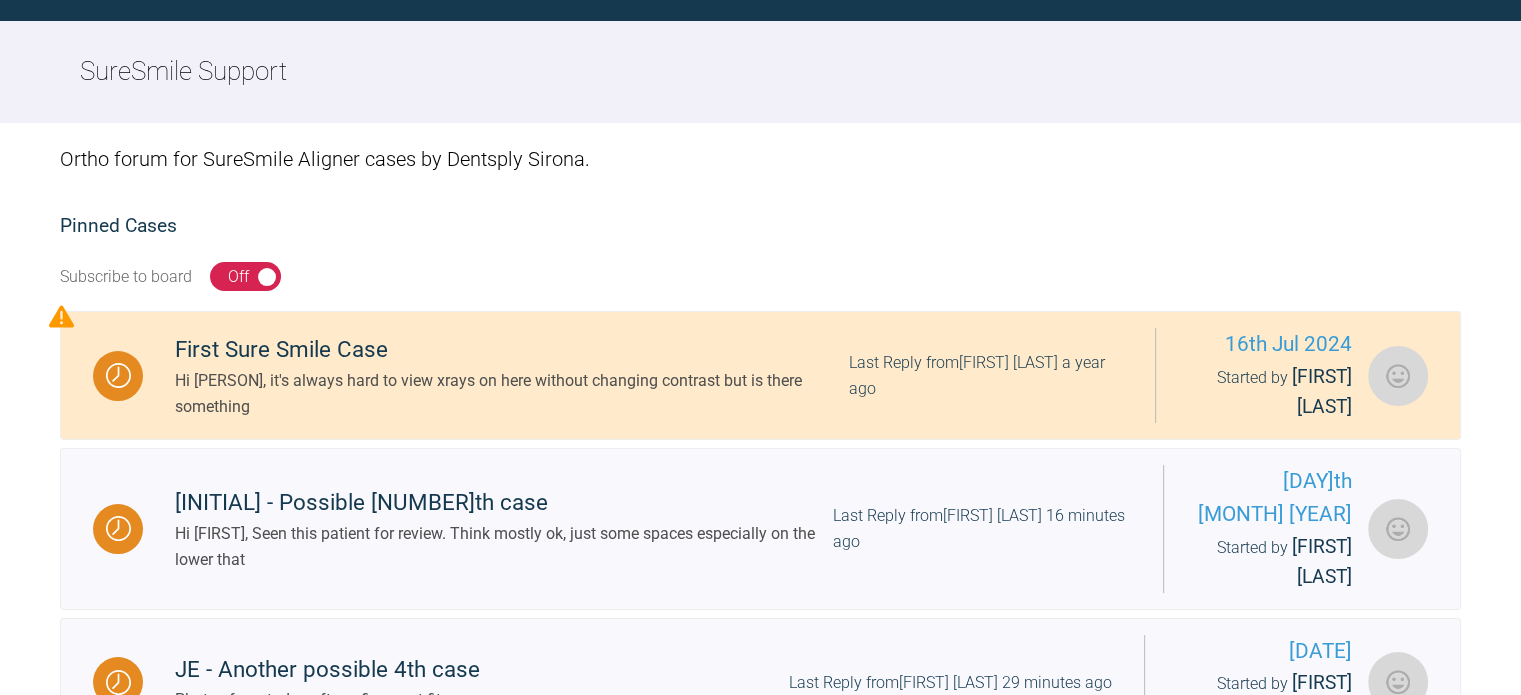 scroll, scrollTop: 358, scrollLeft: 0, axis: vertical 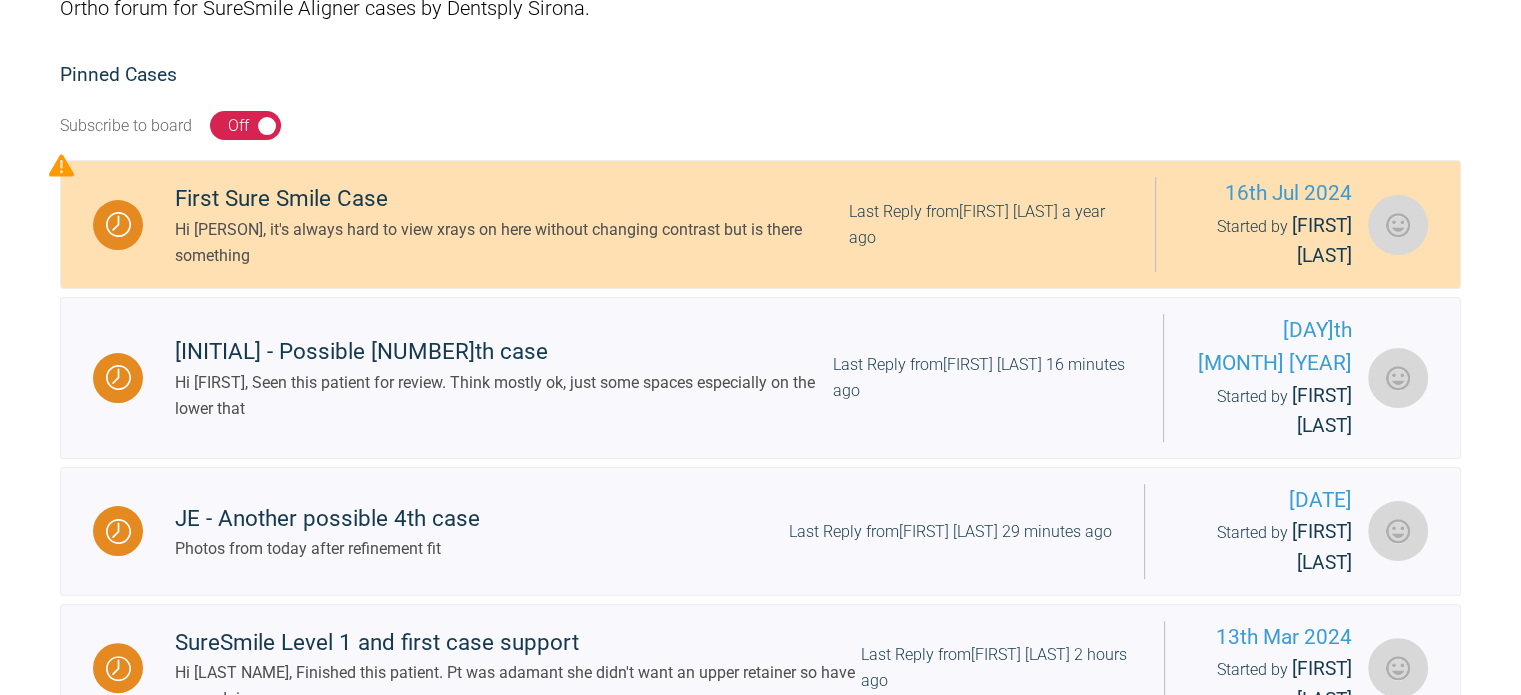 click on "Hi [PERSON], it's always hard to view xrays on here without changing contrast but is there something" at bounding box center [512, 242] 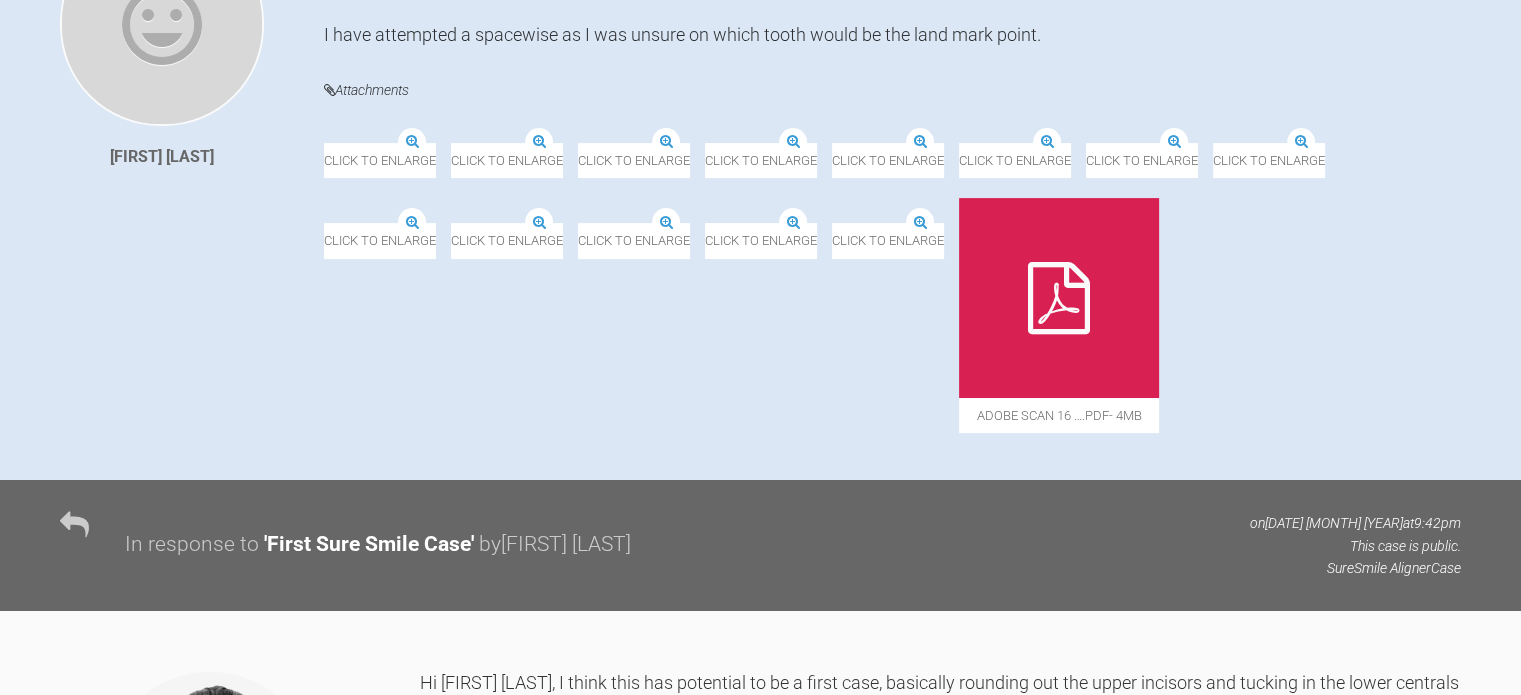 scroll, scrollTop: 551, scrollLeft: 0, axis: vertical 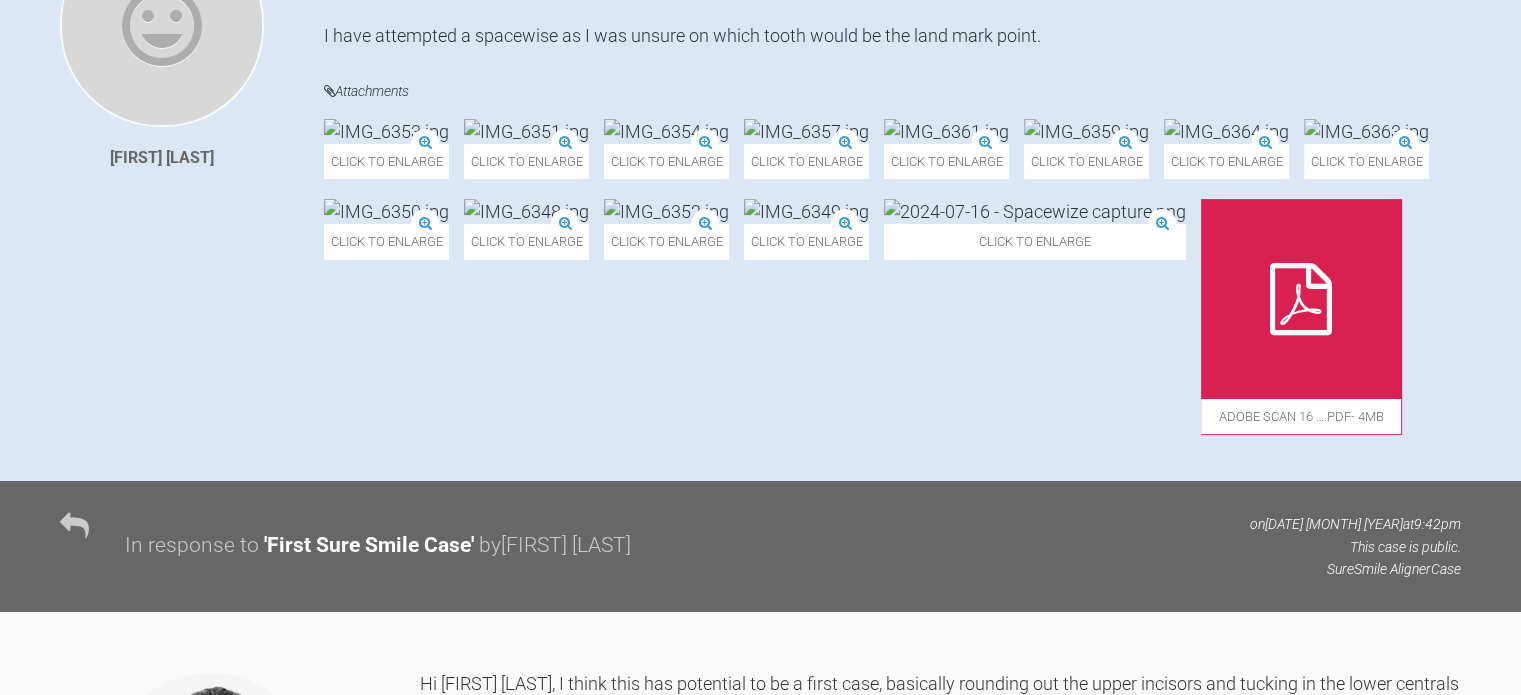 click at bounding box center [1035, 211] 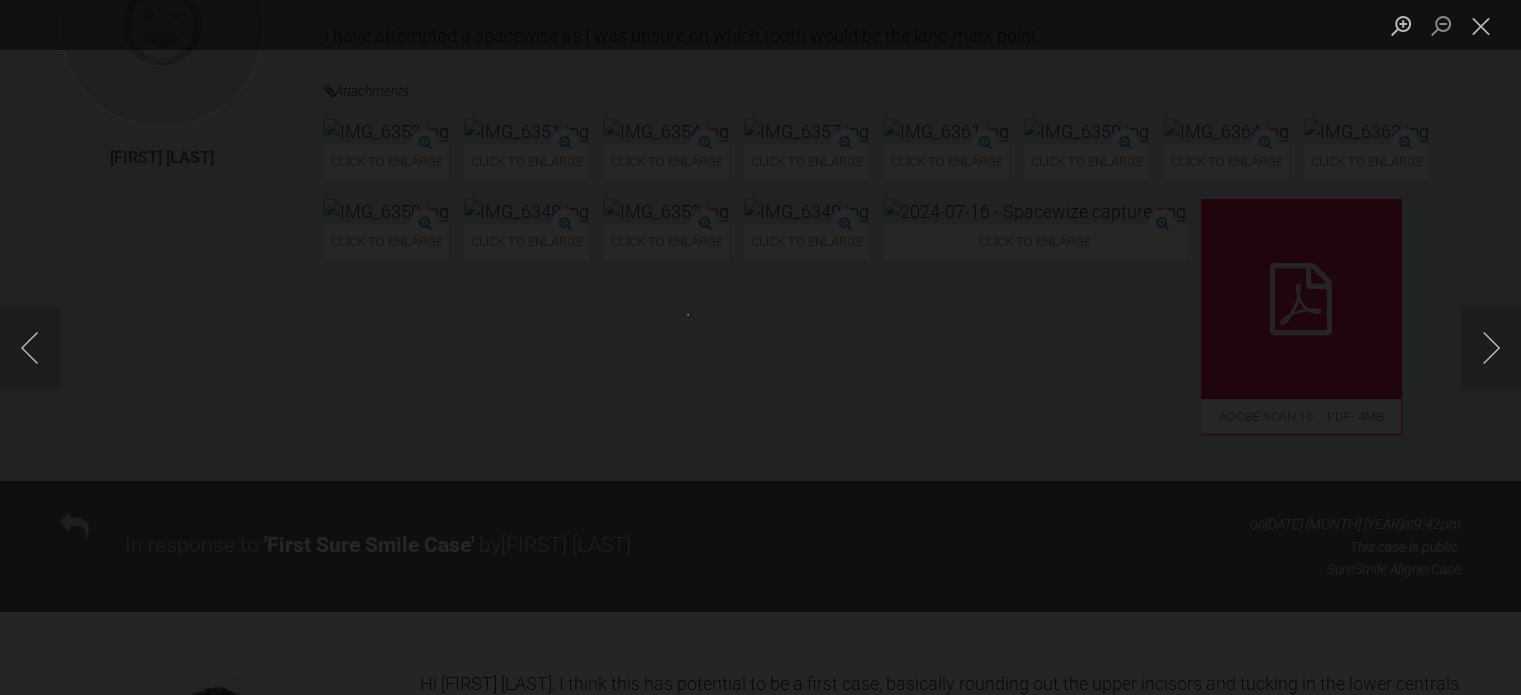 click at bounding box center (760, 347) 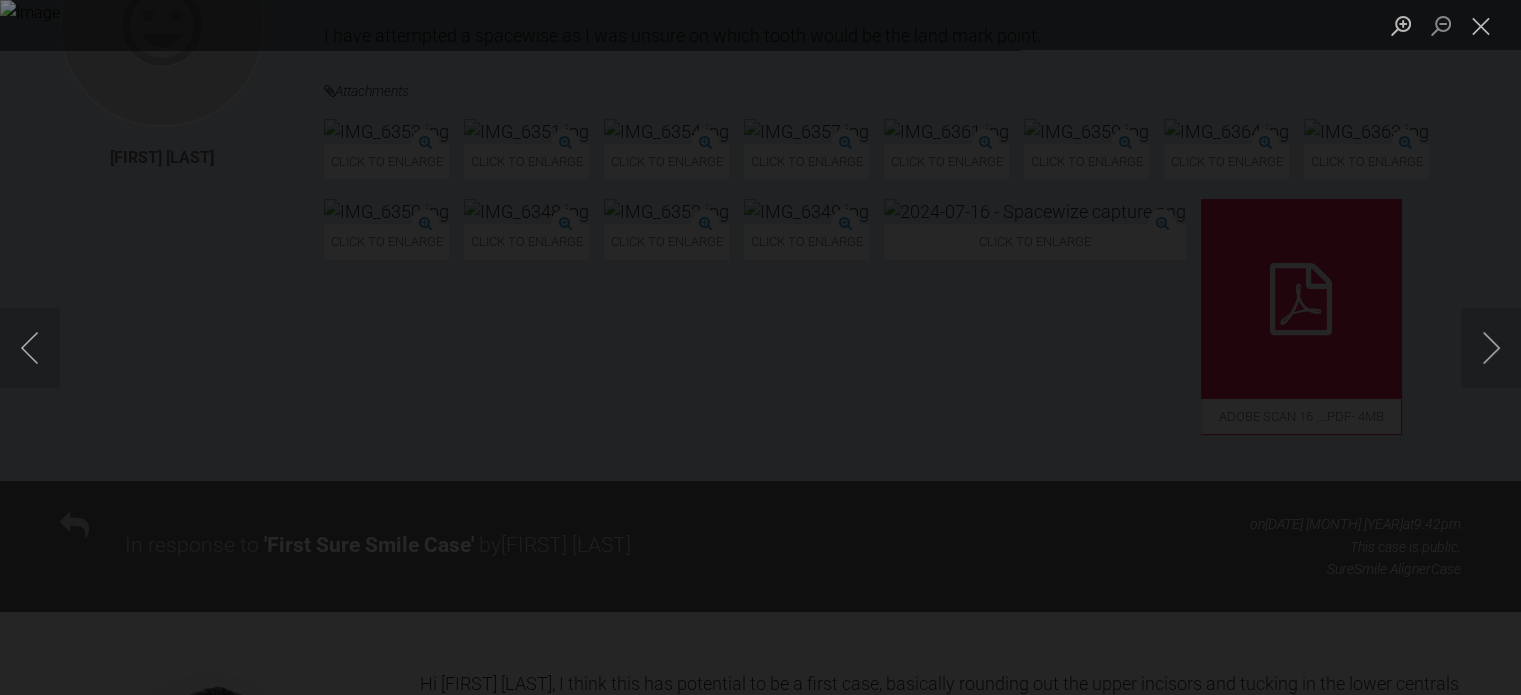 click at bounding box center (760, 347) 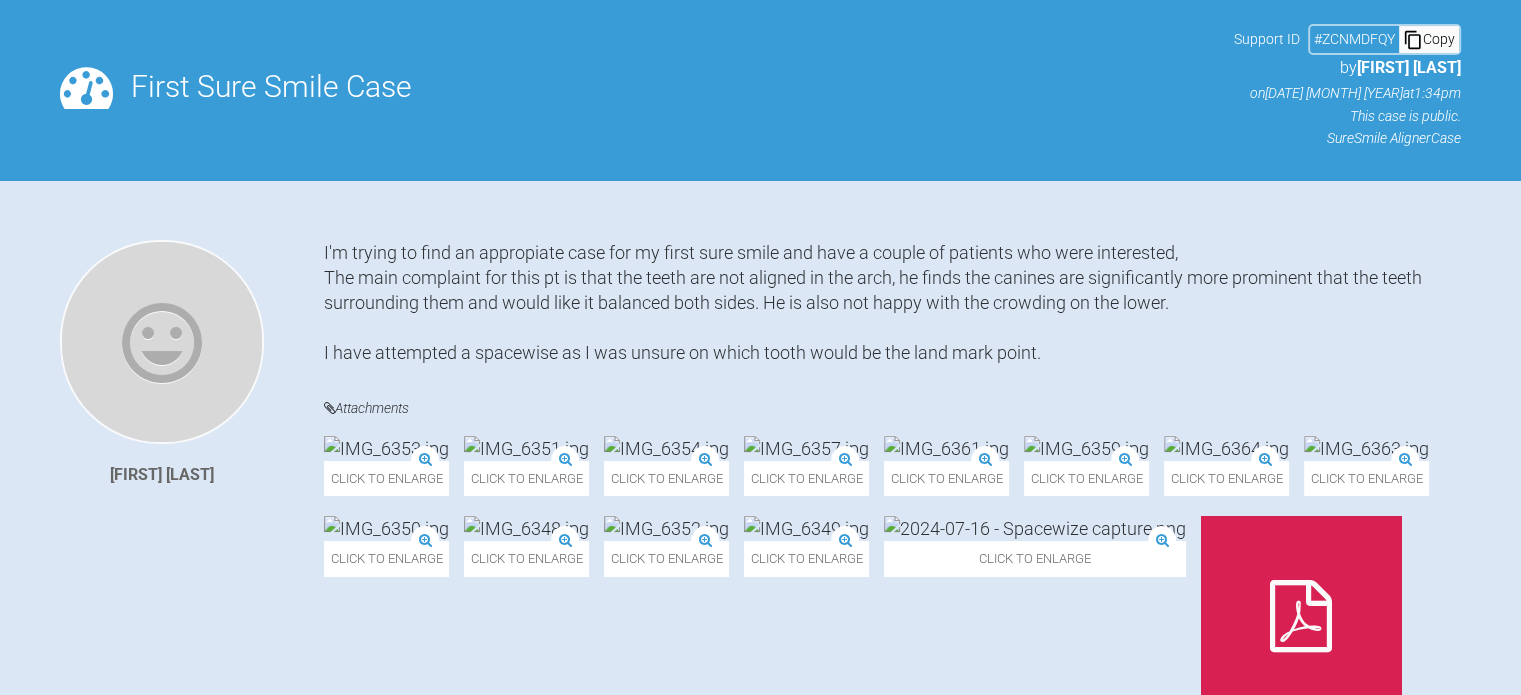 scroll, scrollTop: 235, scrollLeft: 0, axis: vertical 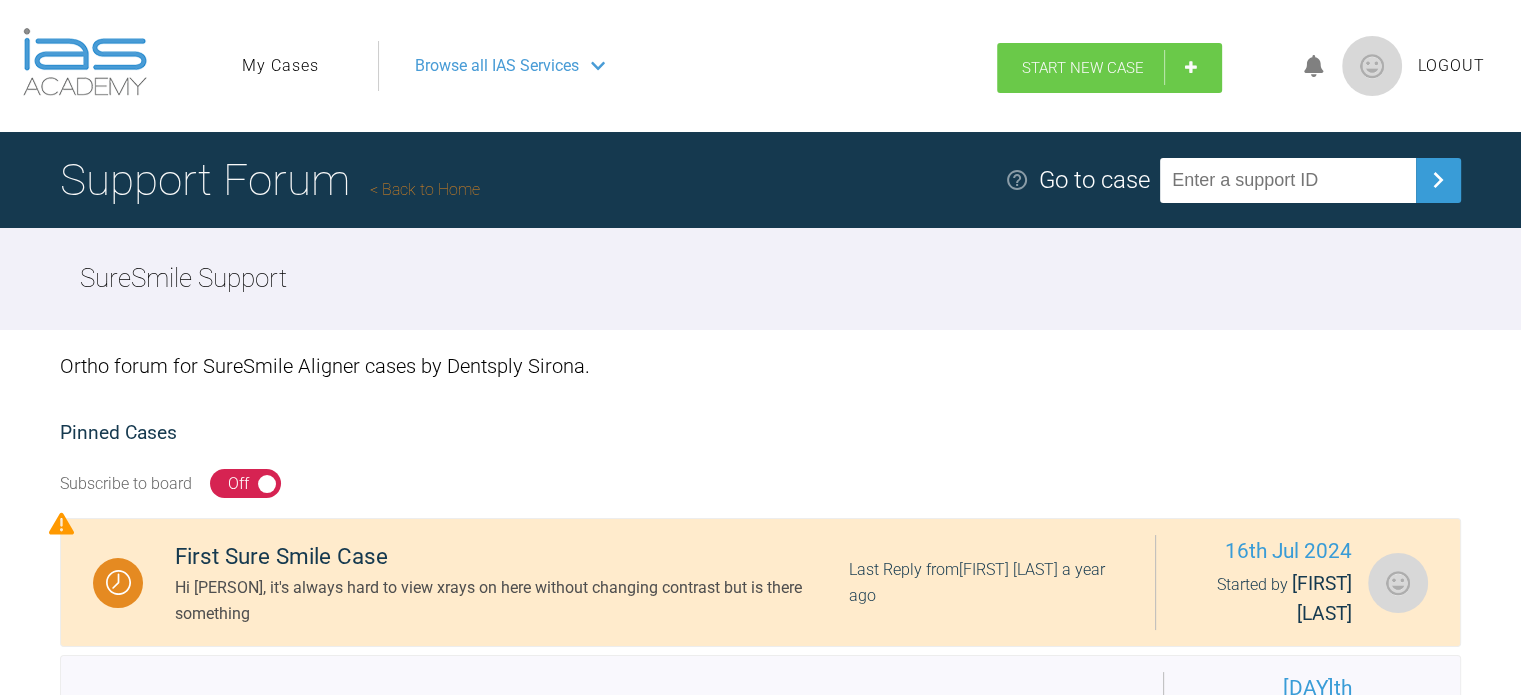 click on "Start New Case" at bounding box center (1083, 68) 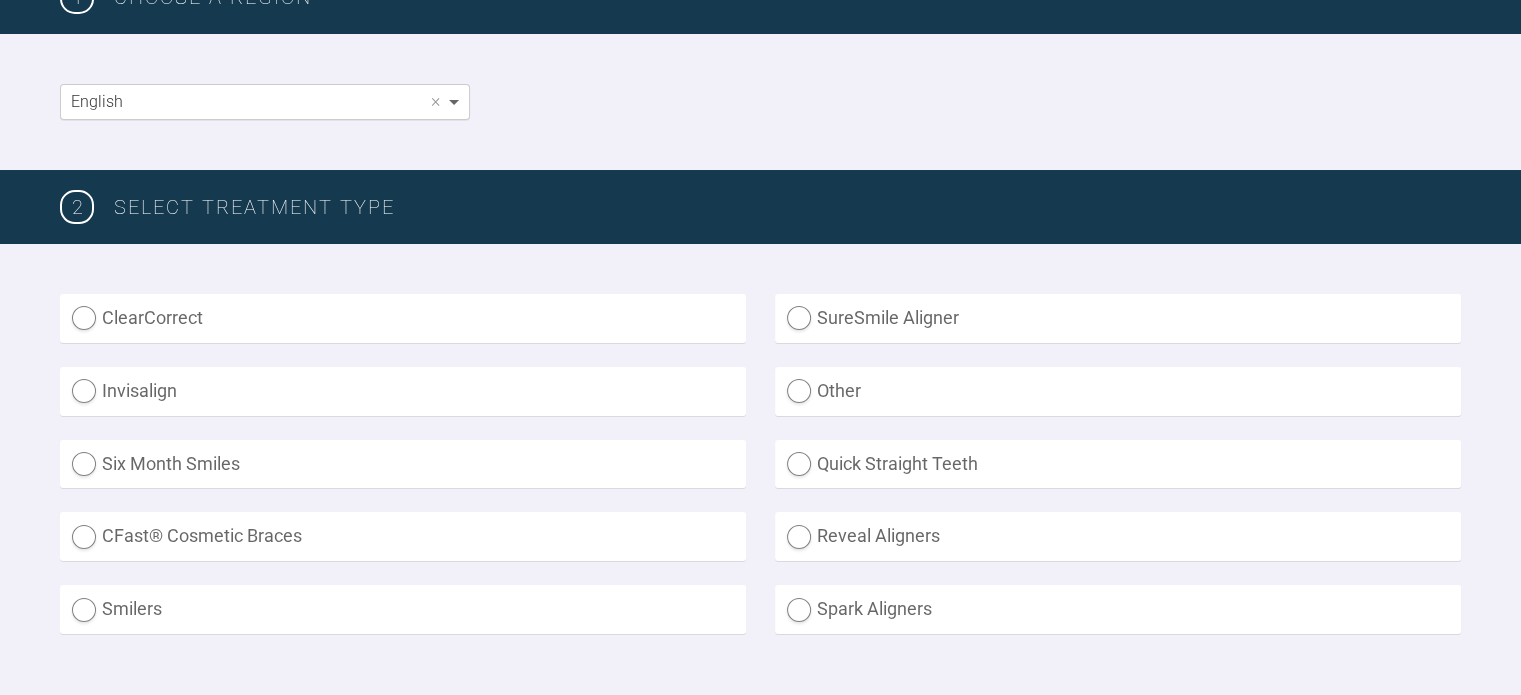scroll, scrollTop: 351, scrollLeft: 0, axis: vertical 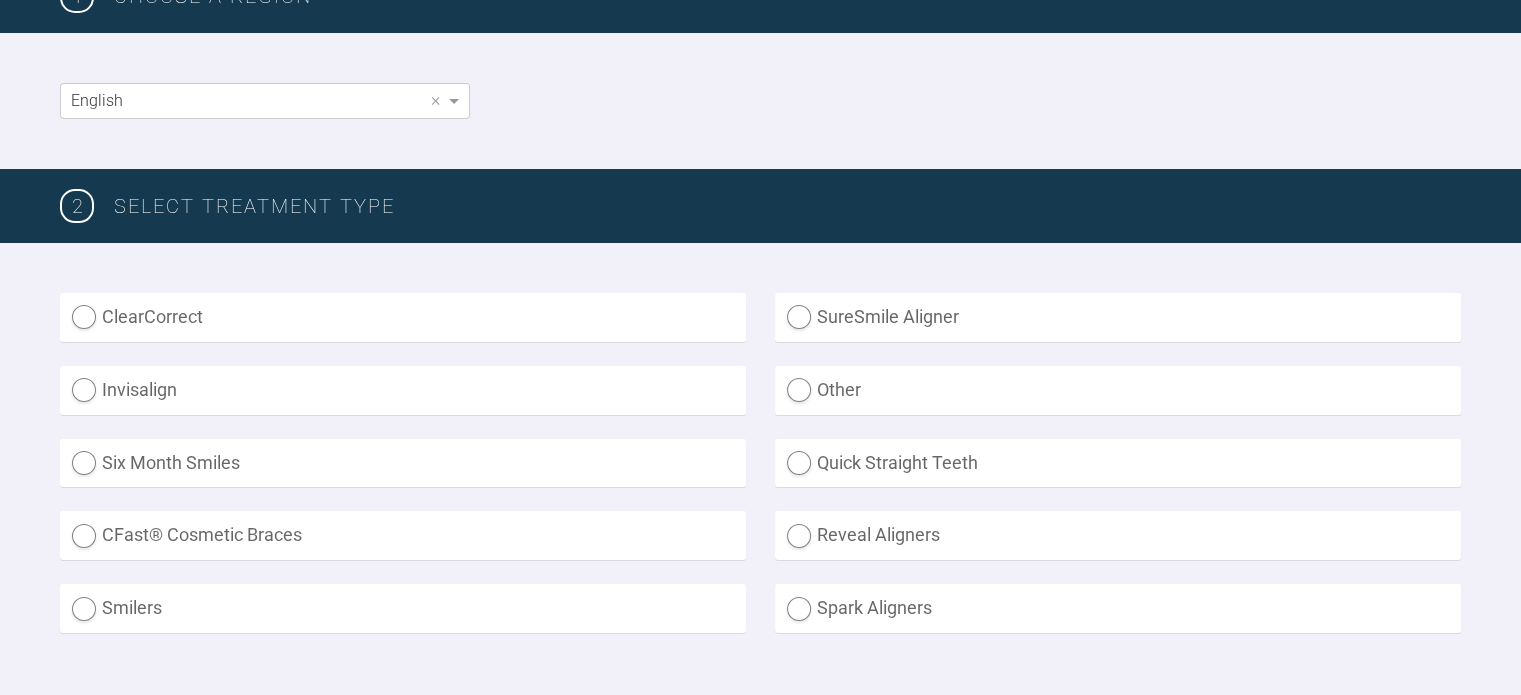 click on "SureSmile Aligner" at bounding box center [1118, 317] 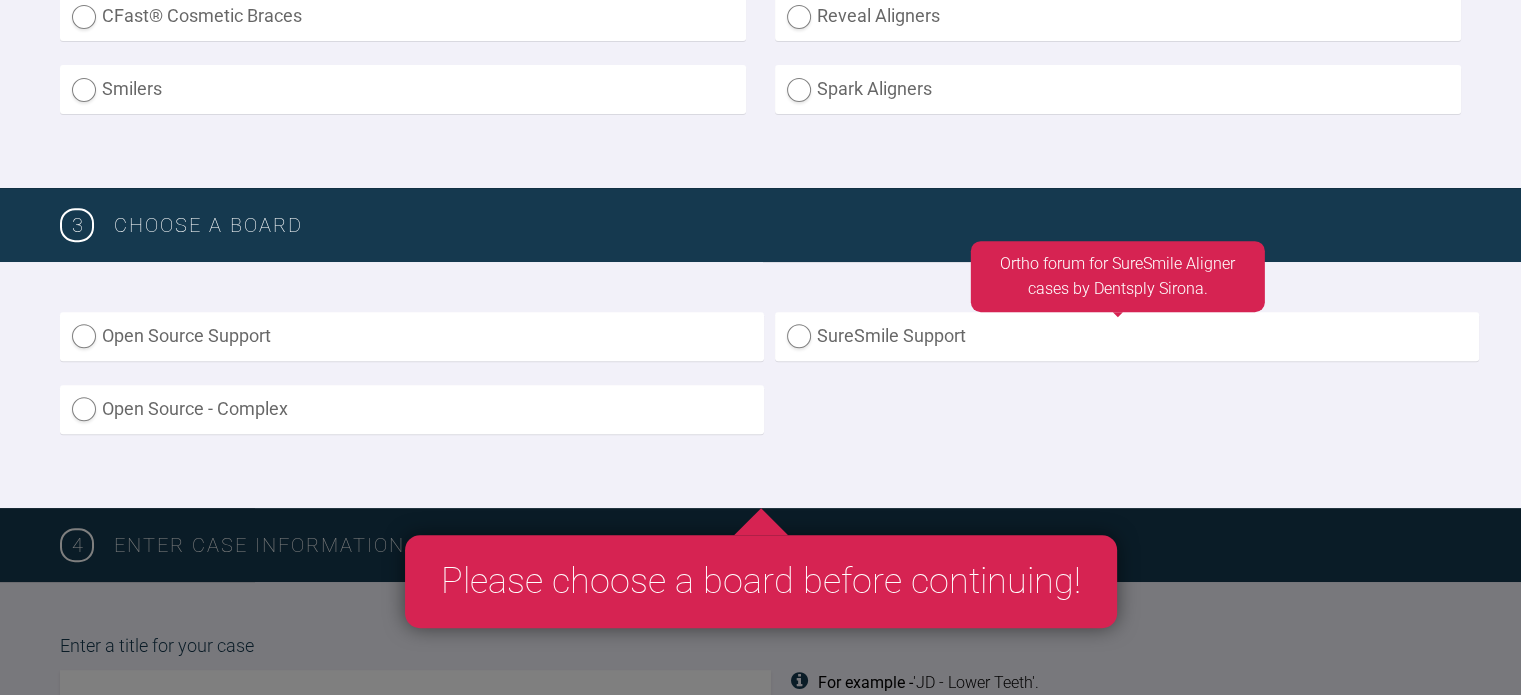 click on "SureSmile Support" at bounding box center (1127, 336) 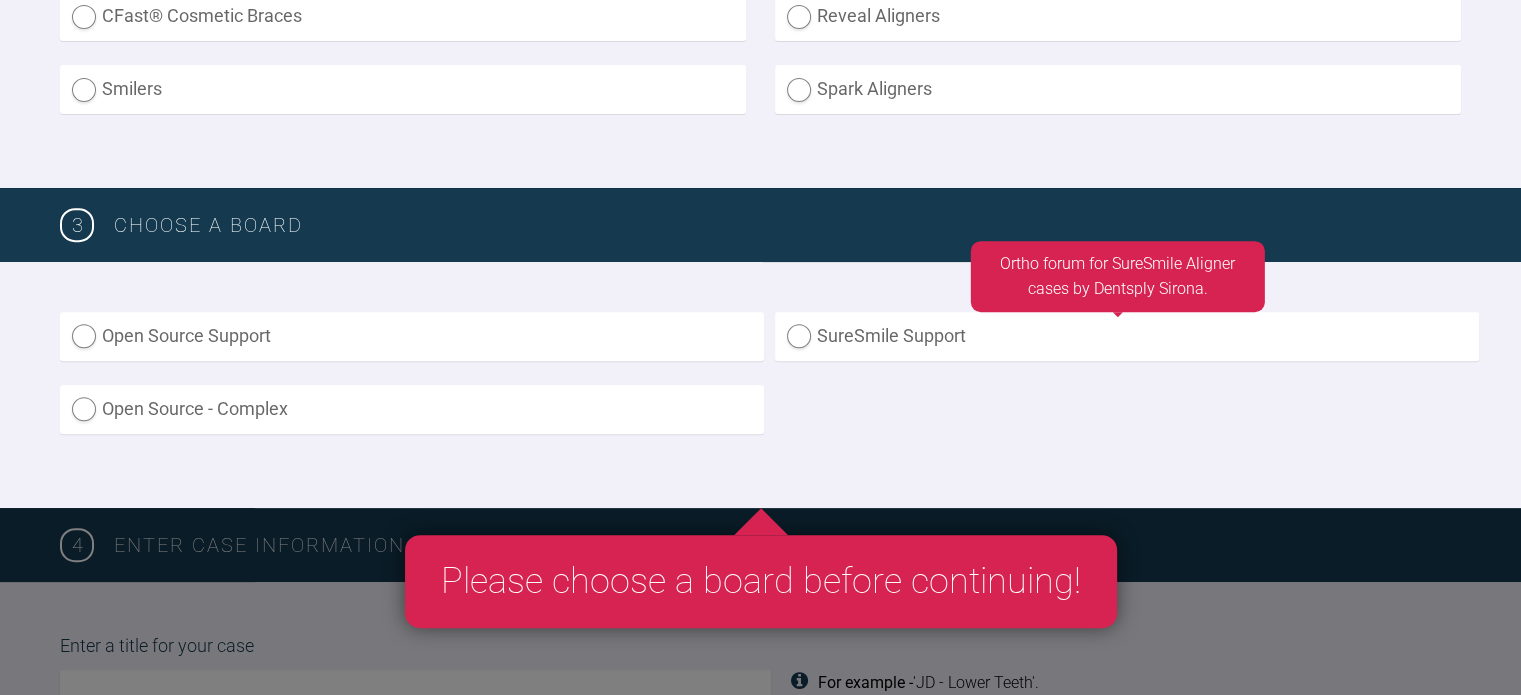 click on "SureSmile Support" at bounding box center (-8876, 662) 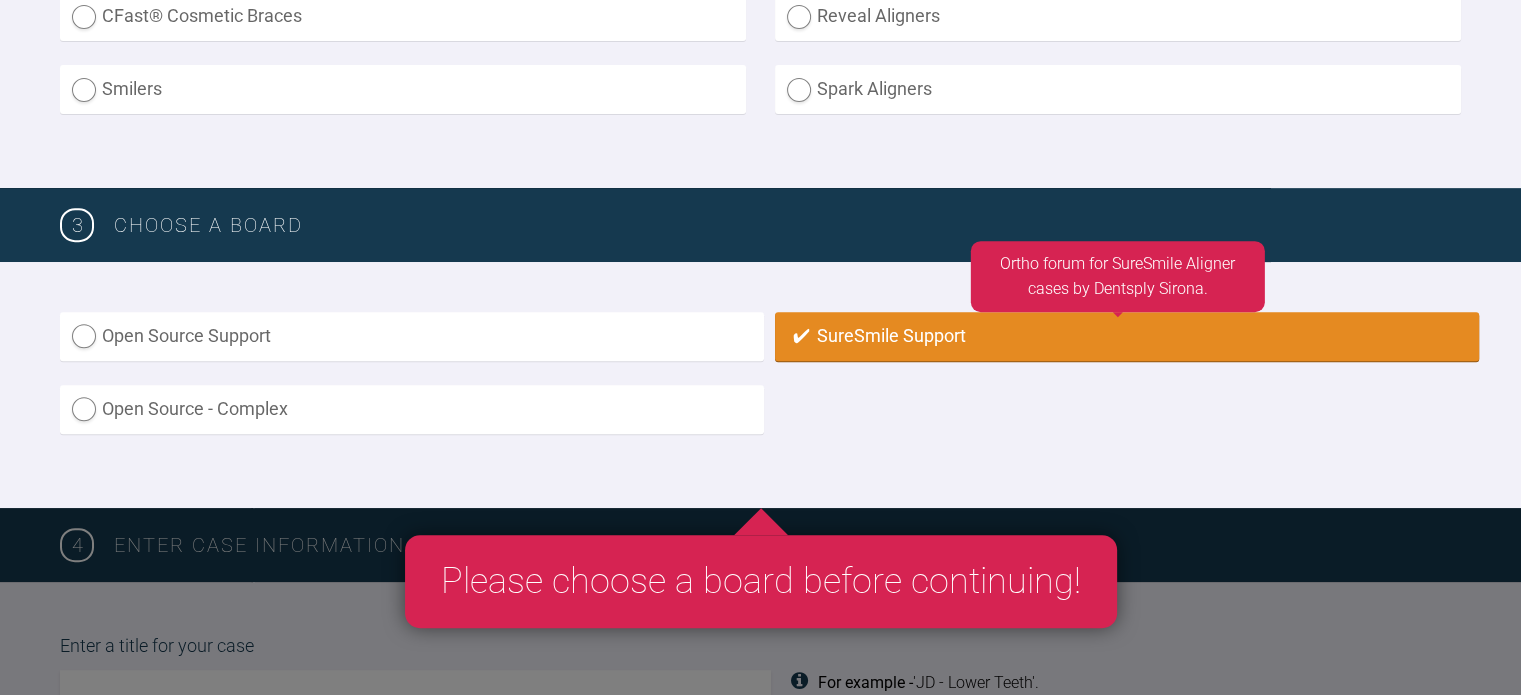radio on "true" 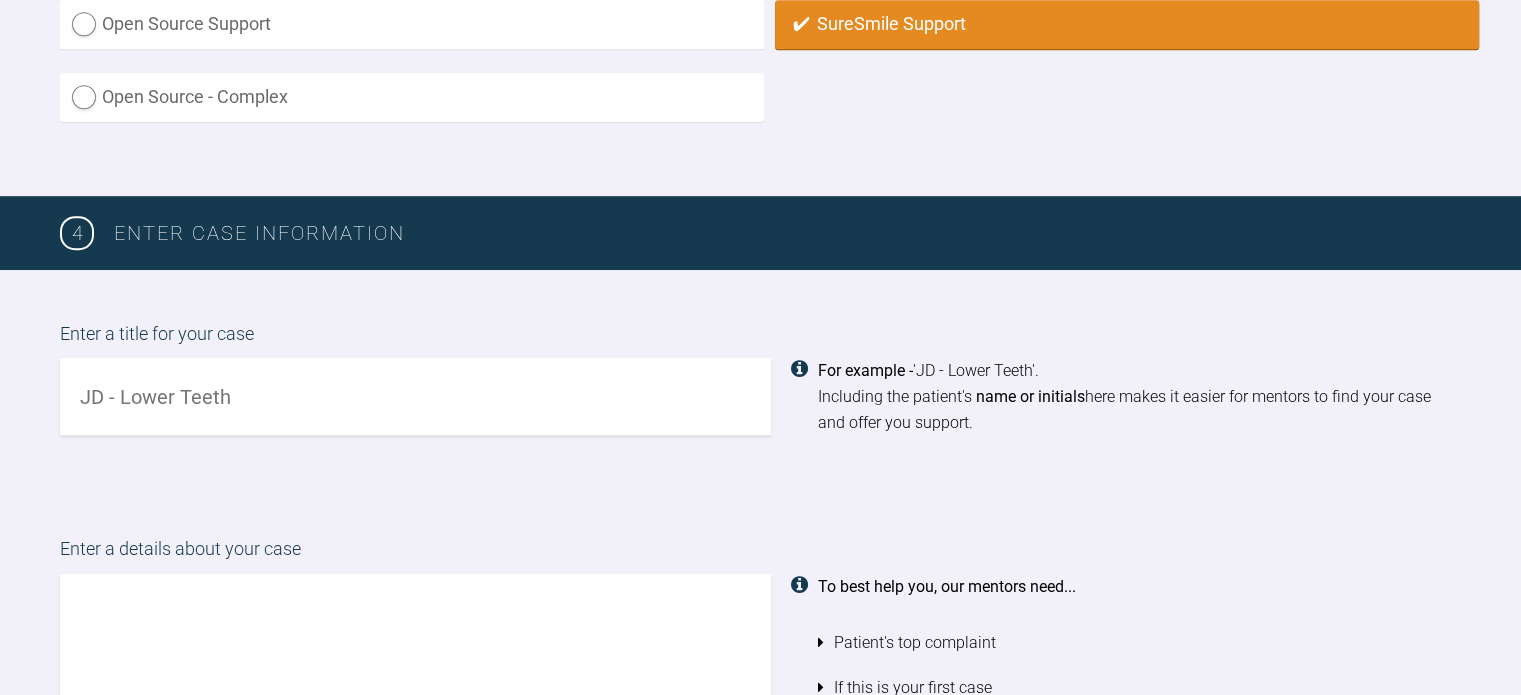 scroll, scrollTop: 1382, scrollLeft: 0, axis: vertical 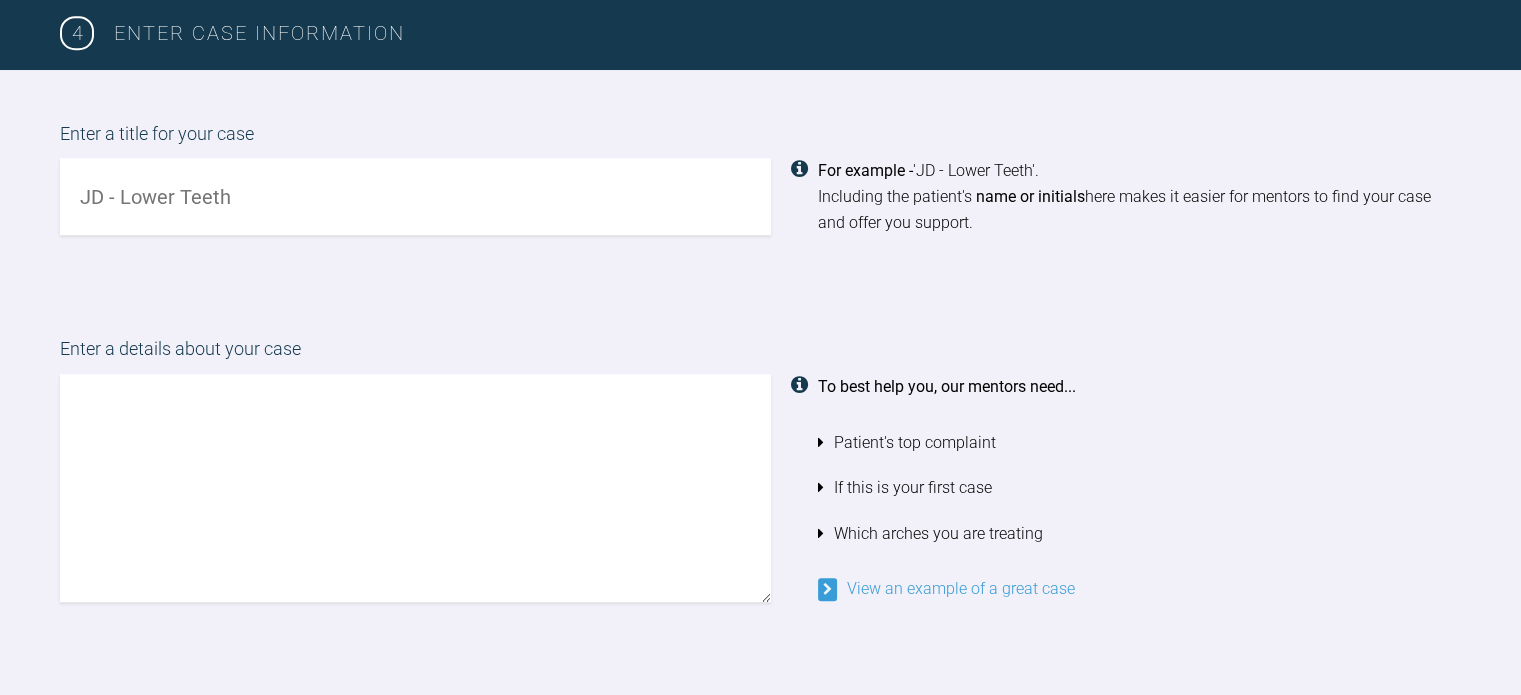 click at bounding box center [415, 196] 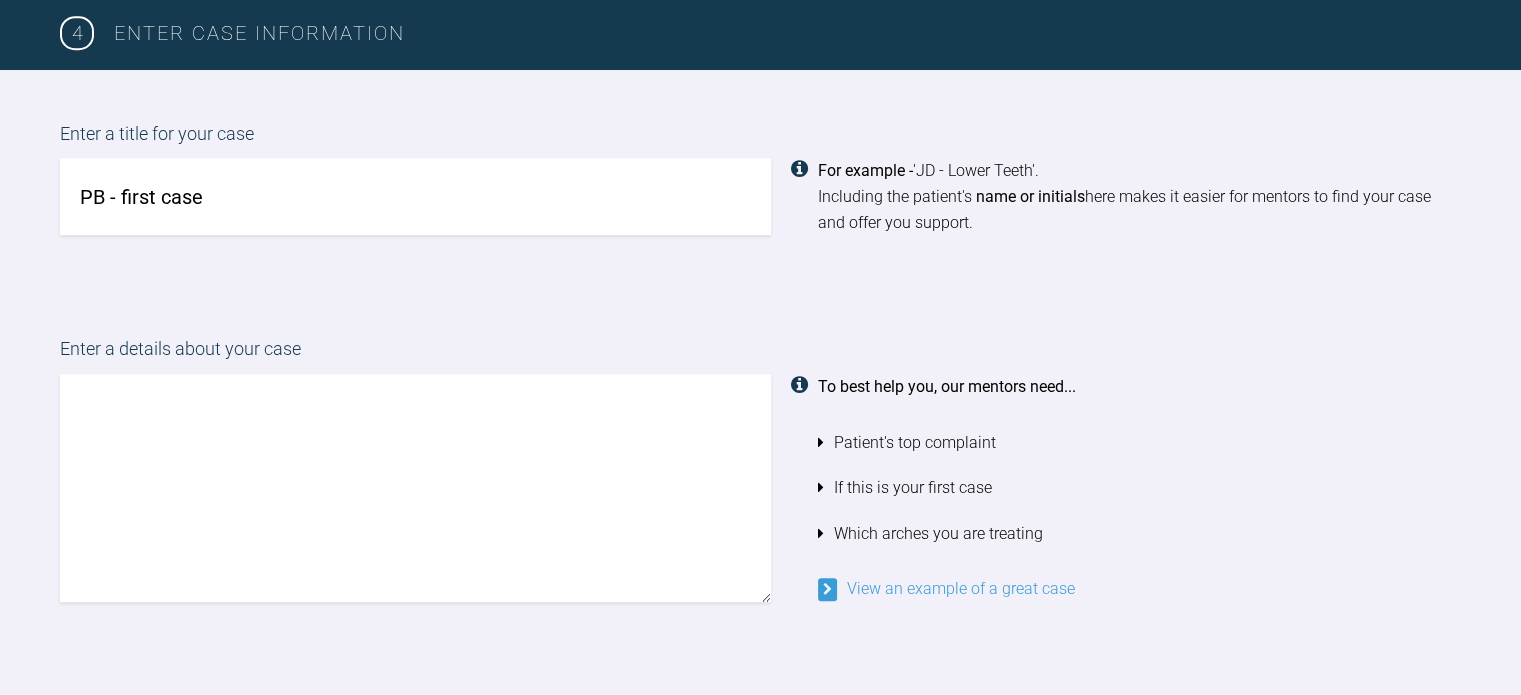 type on "PB - first case" 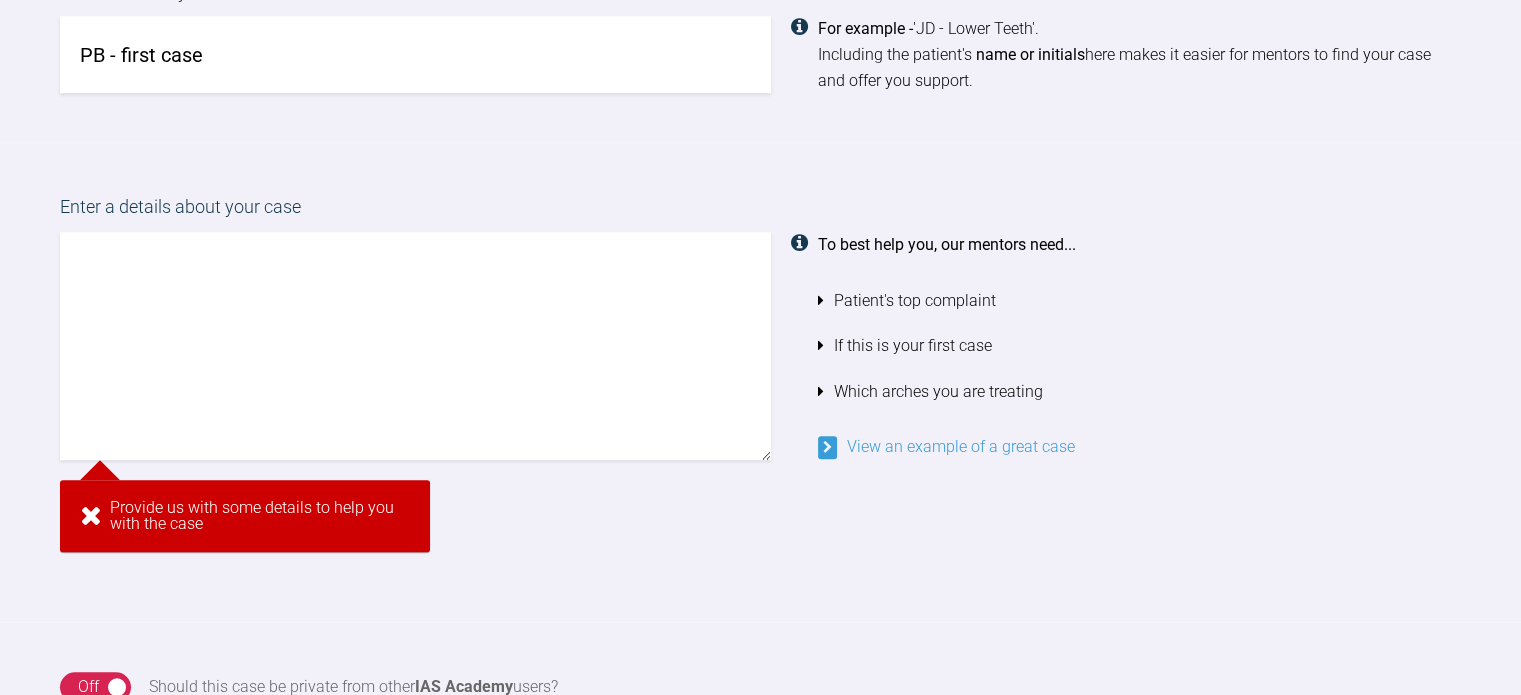 click on "Enter a details about your case To best help you, our mentors need... Patient's top complaint If this is your first case Which arches you are treating View an example of a great case Provide us with some details to help you with the case" at bounding box center [760, 382] 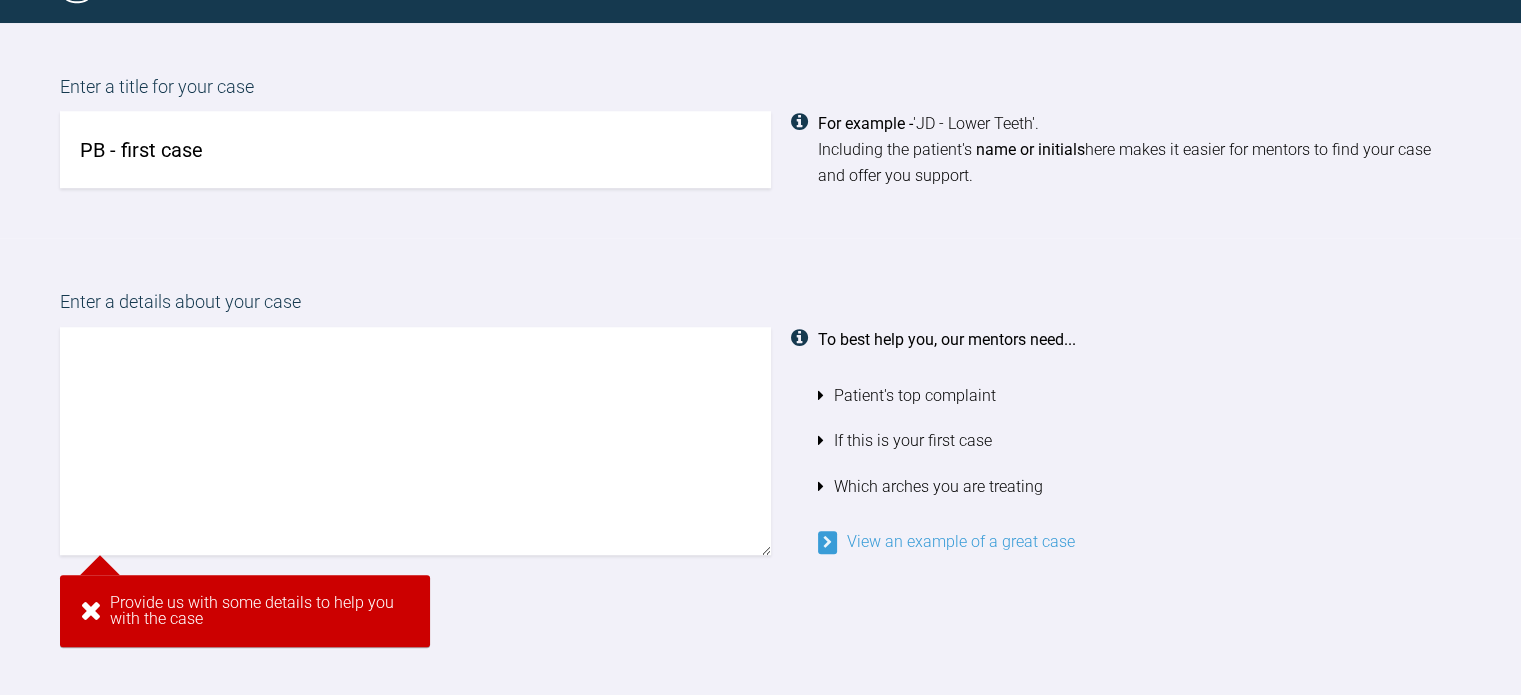 scroll, scrollTop: 1428, scrollLeft: 0, axis: vertical 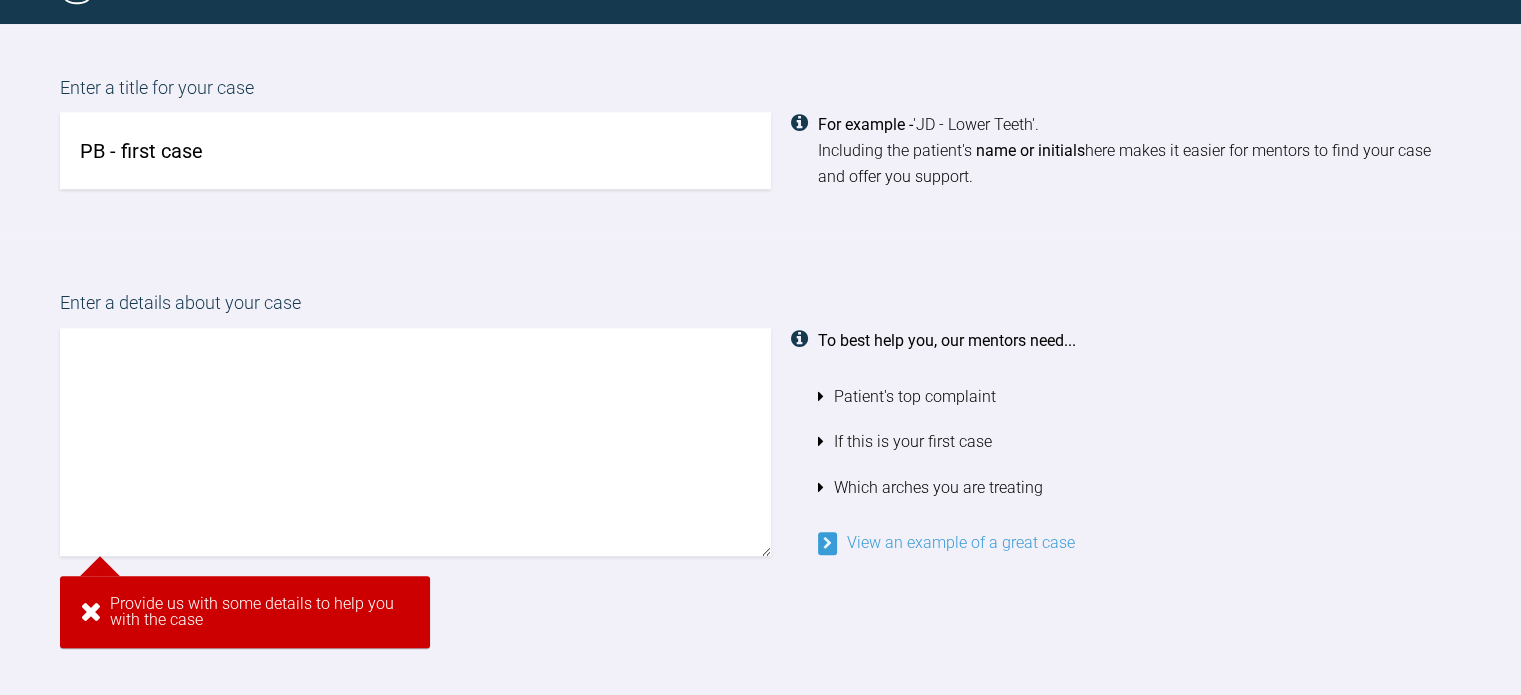 click at bounding box center (415, 442) 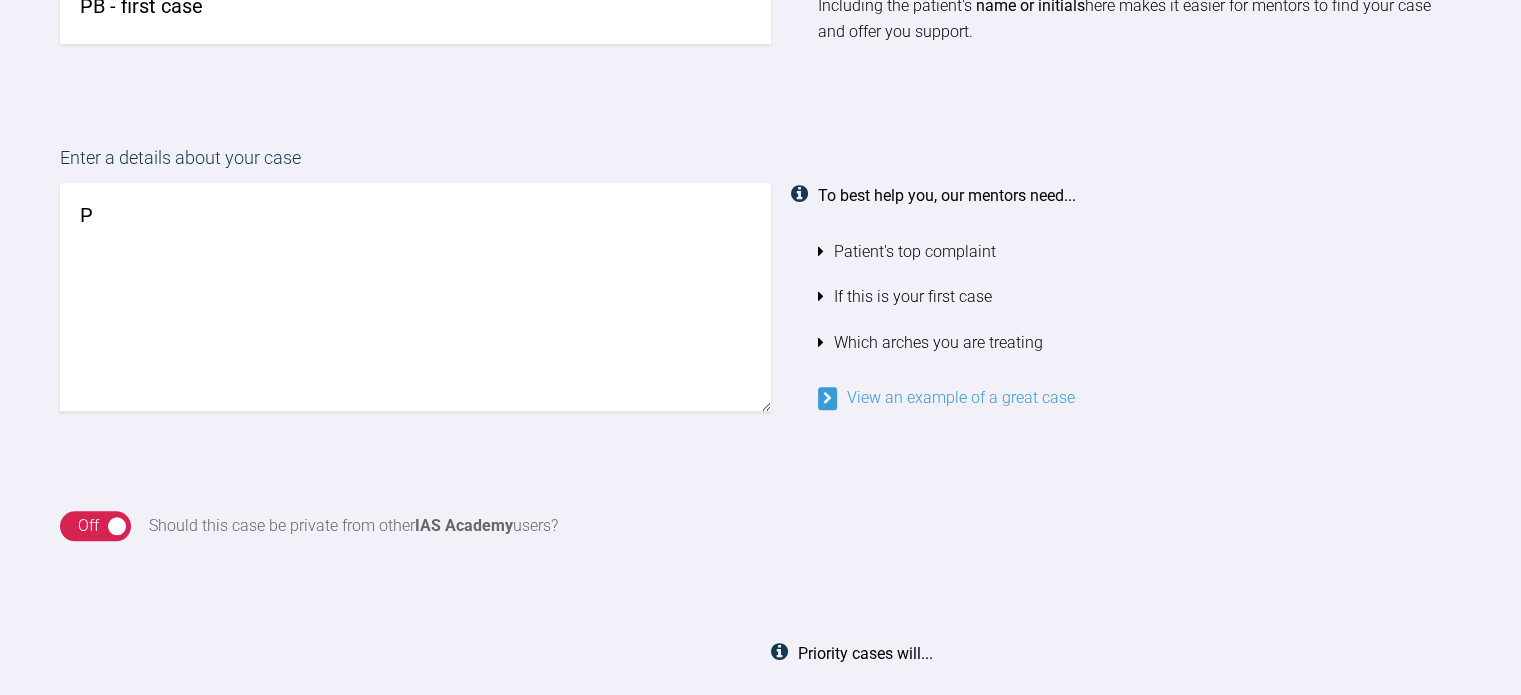 scroll, scrollTop: 1548, scrollLeft: 0, axis: vertical 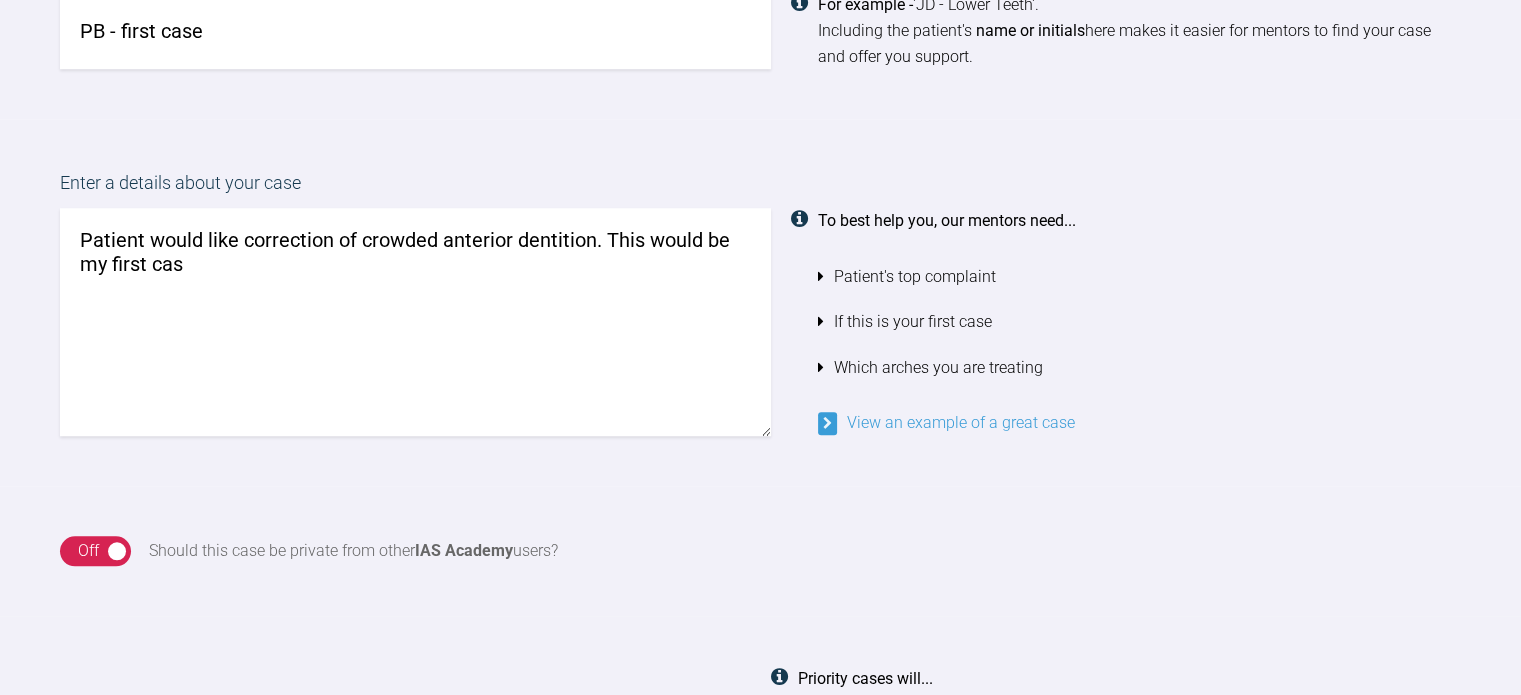 drag, startPoint x: 606, startPoint y: 250, endPoint x: 602, endPoint y: 228, distance: 22.36068 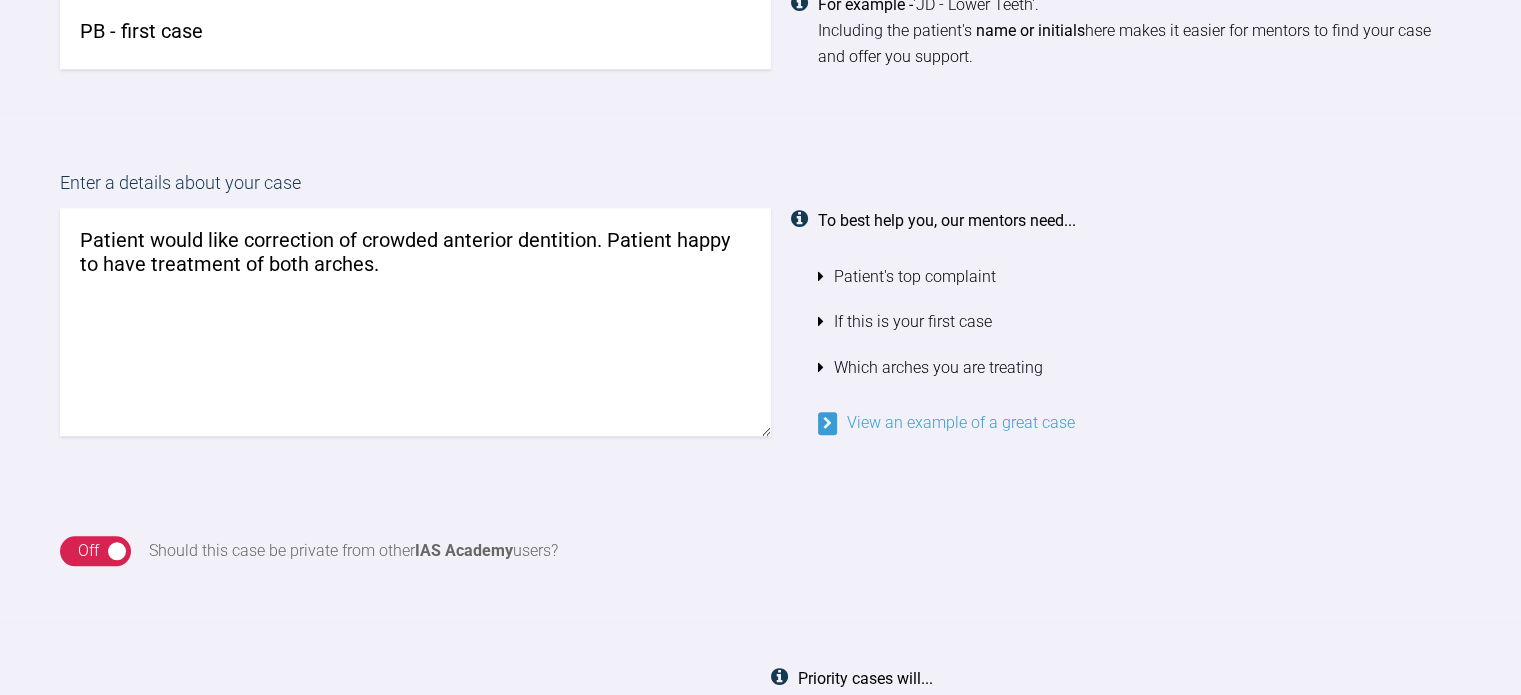 click on "Patient would like correction of crowded anterior dentition. Patient happy to have treatment of both arches." at bounding box center (415, 322) 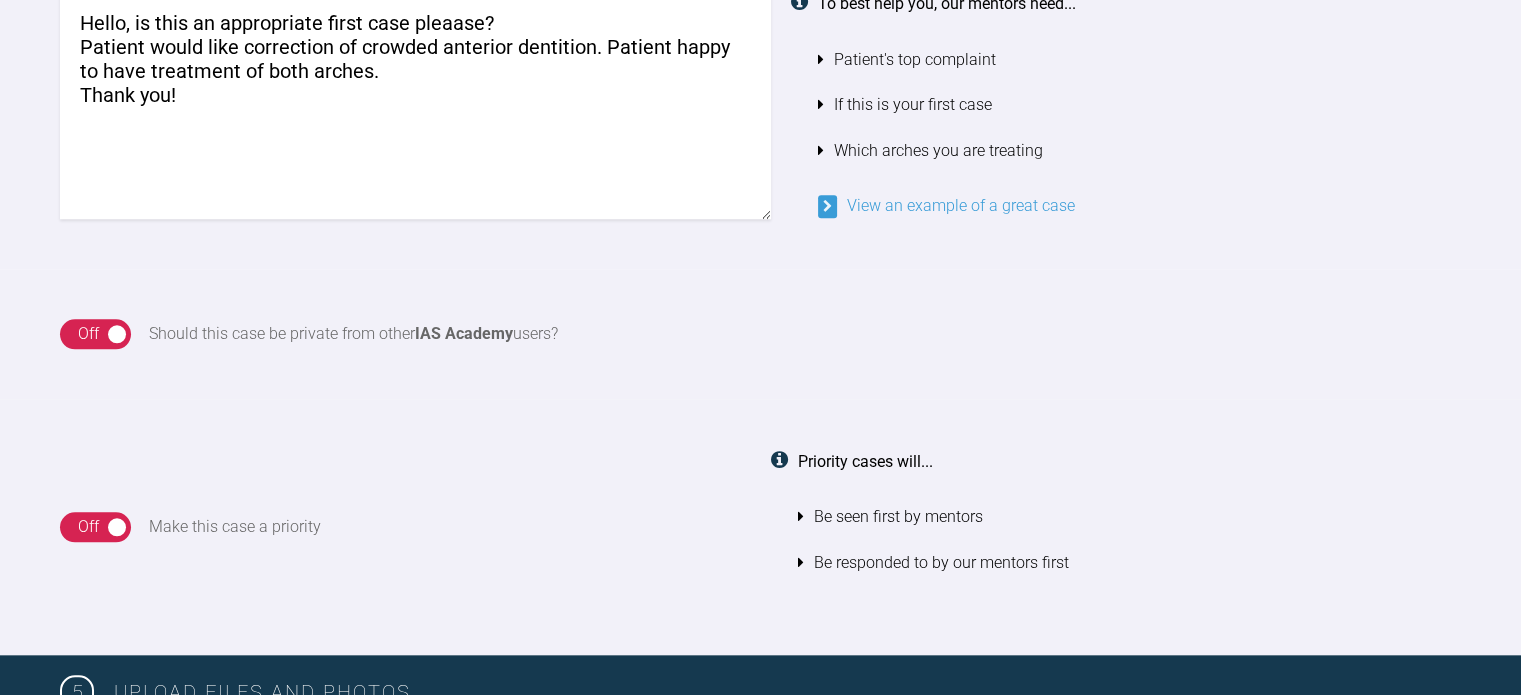 scroll, scrollTop: 1766, scrollLeft: 0, axis: vertical 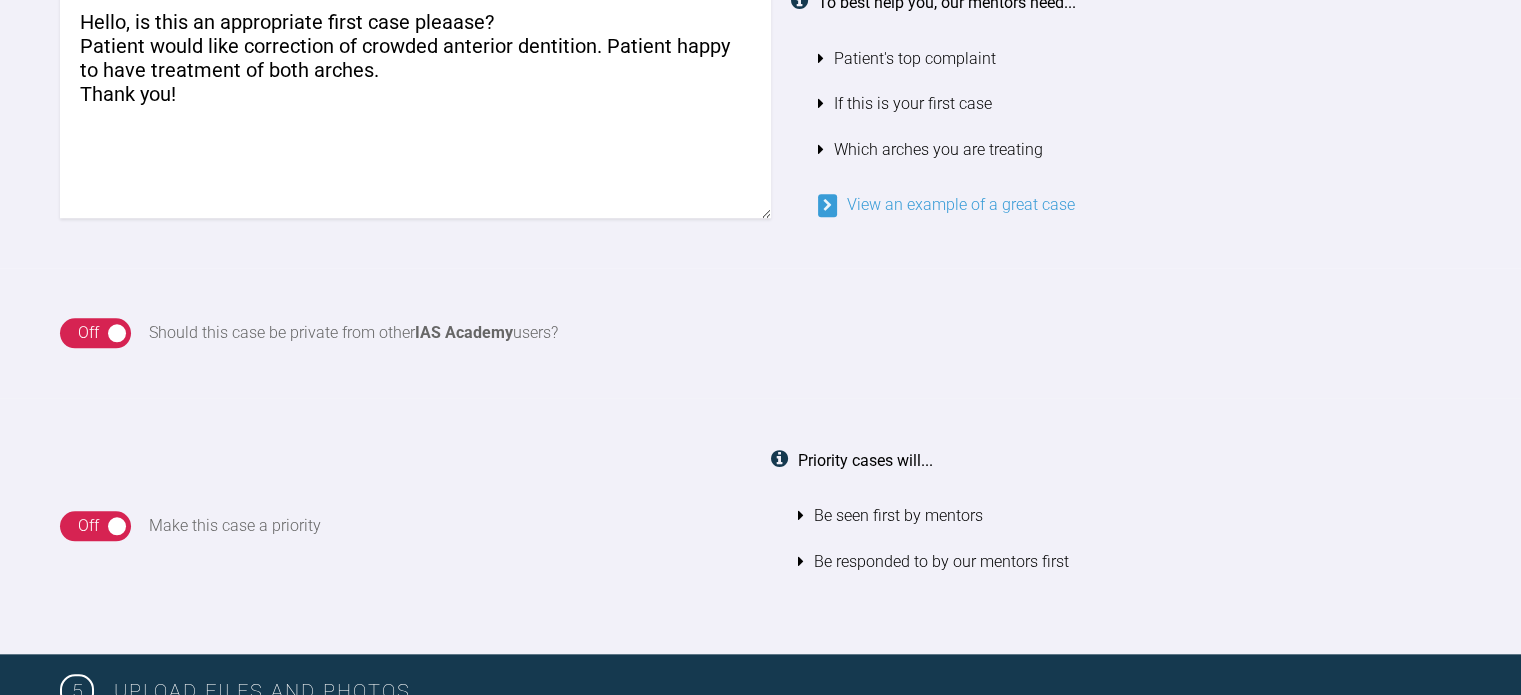 type on "Hello, is this an appropriate first case pleaase?
Patient would like correction of crowded anterior dentition. Patient happy to have treatment of both arches.
Thank you!" 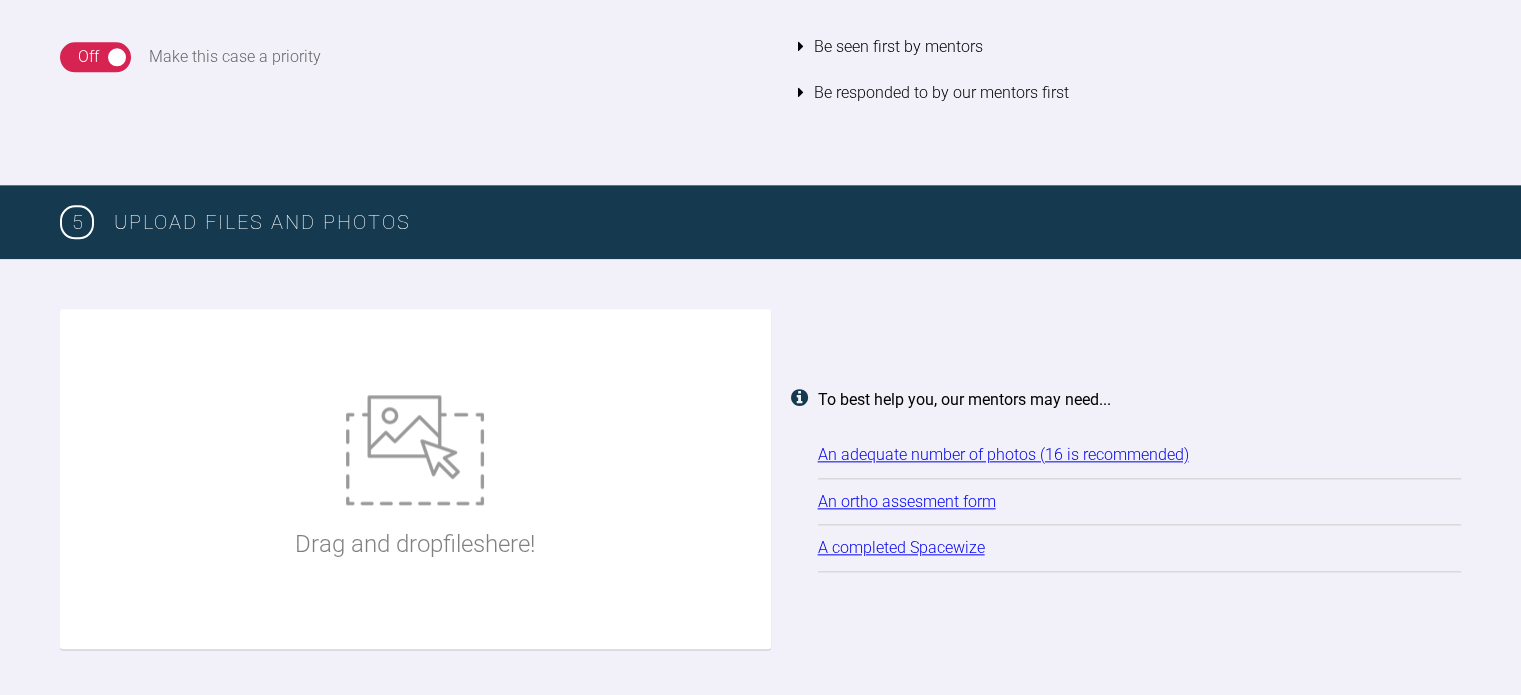 scroll, scrollTop: 2315, scrollLeft: 0, axis: vertical 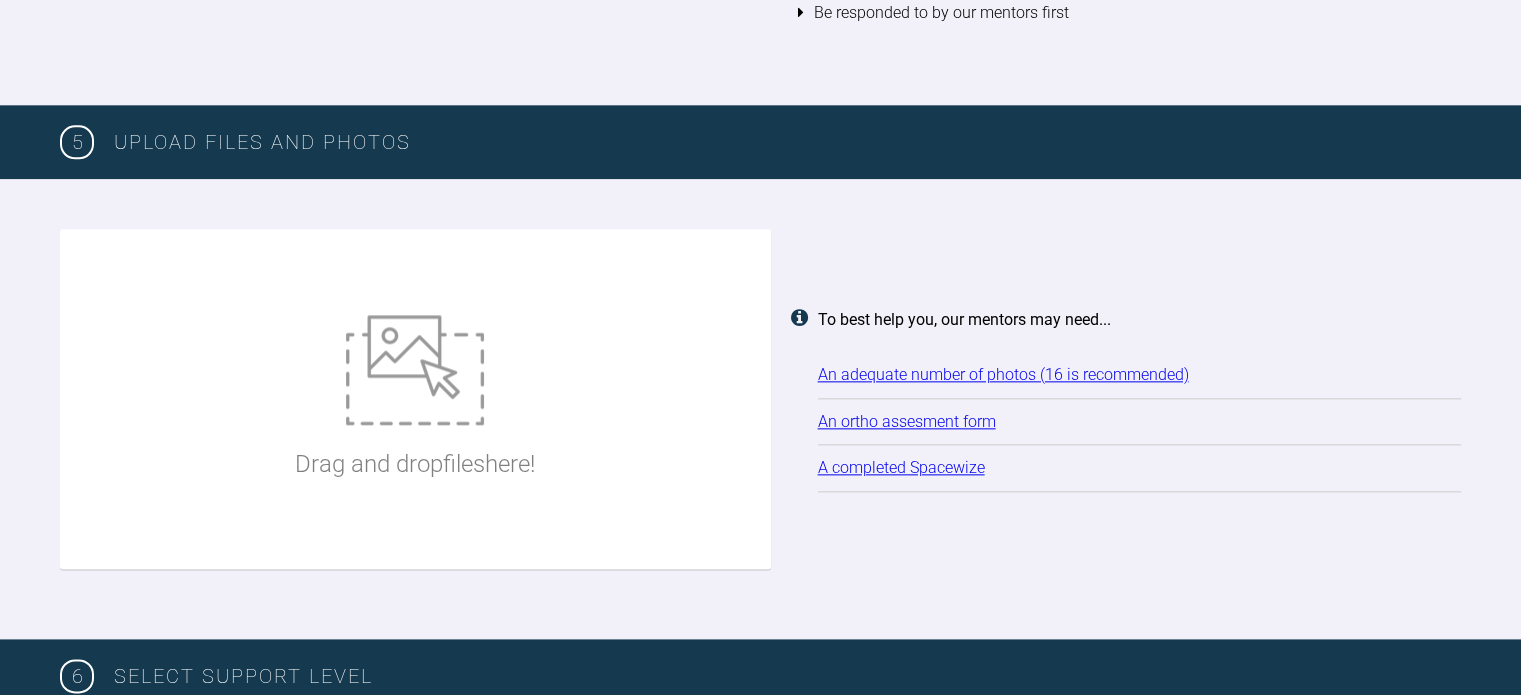 click at bounding box center [415, 370] 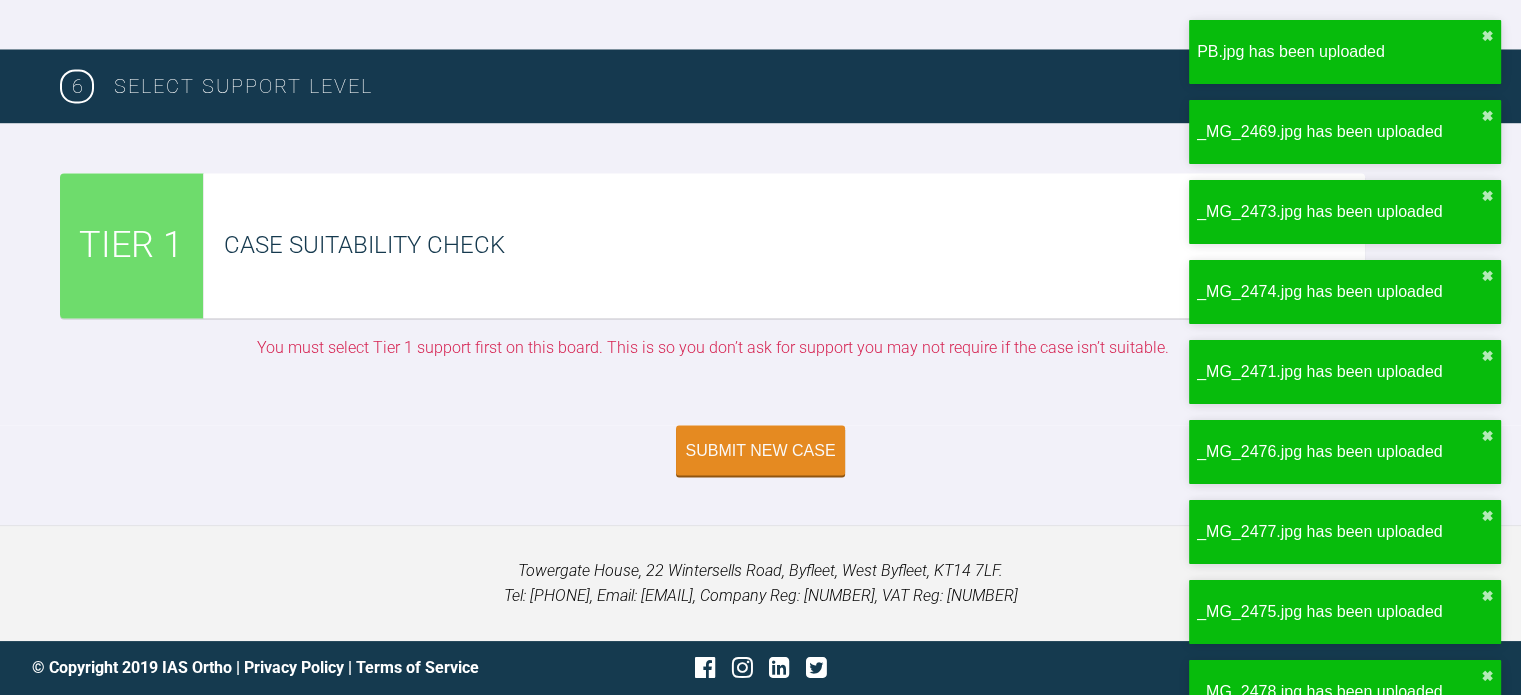 scroll, scrollTop: 3908, scrollLeft: 0, axis: vertical 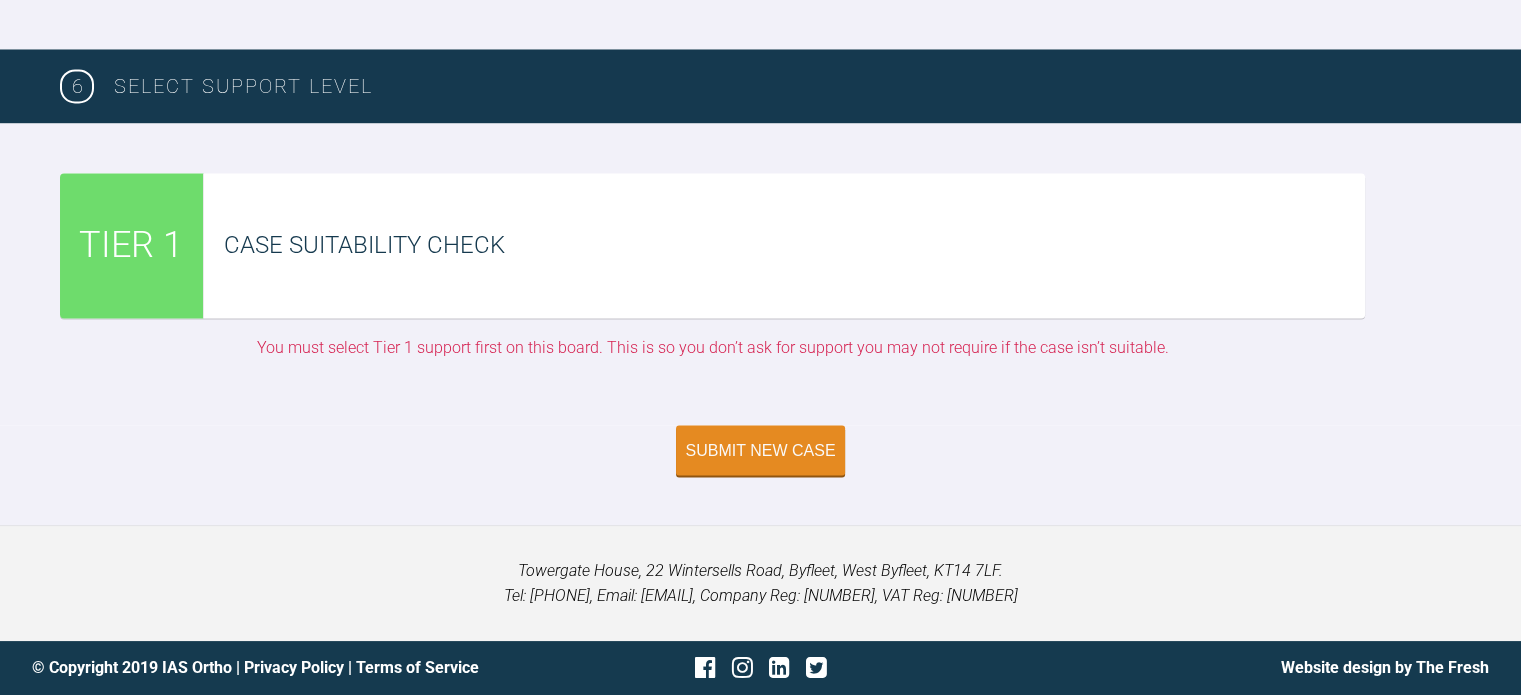 click on "TIER 1" at bounding box center [132, 245] 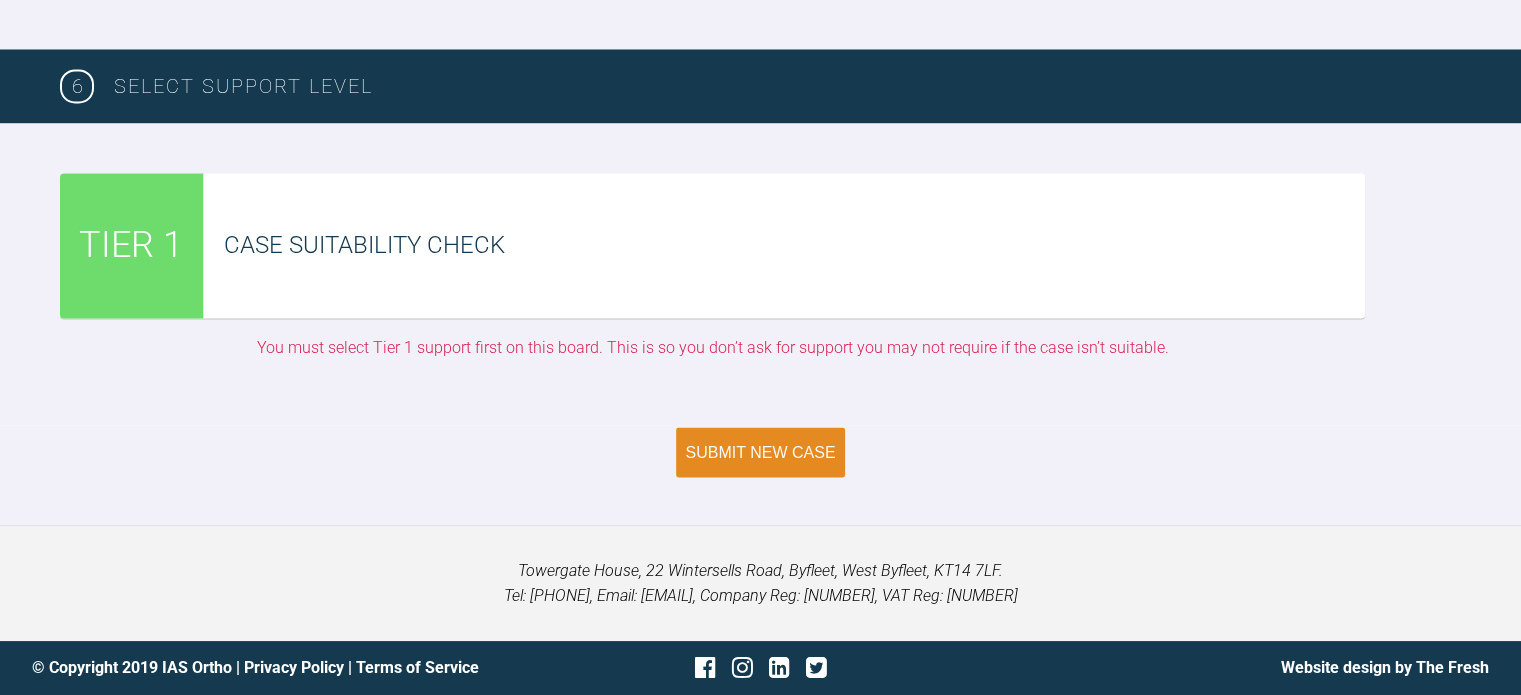 click on "Submit New Case" at bounding box center (761, 452) 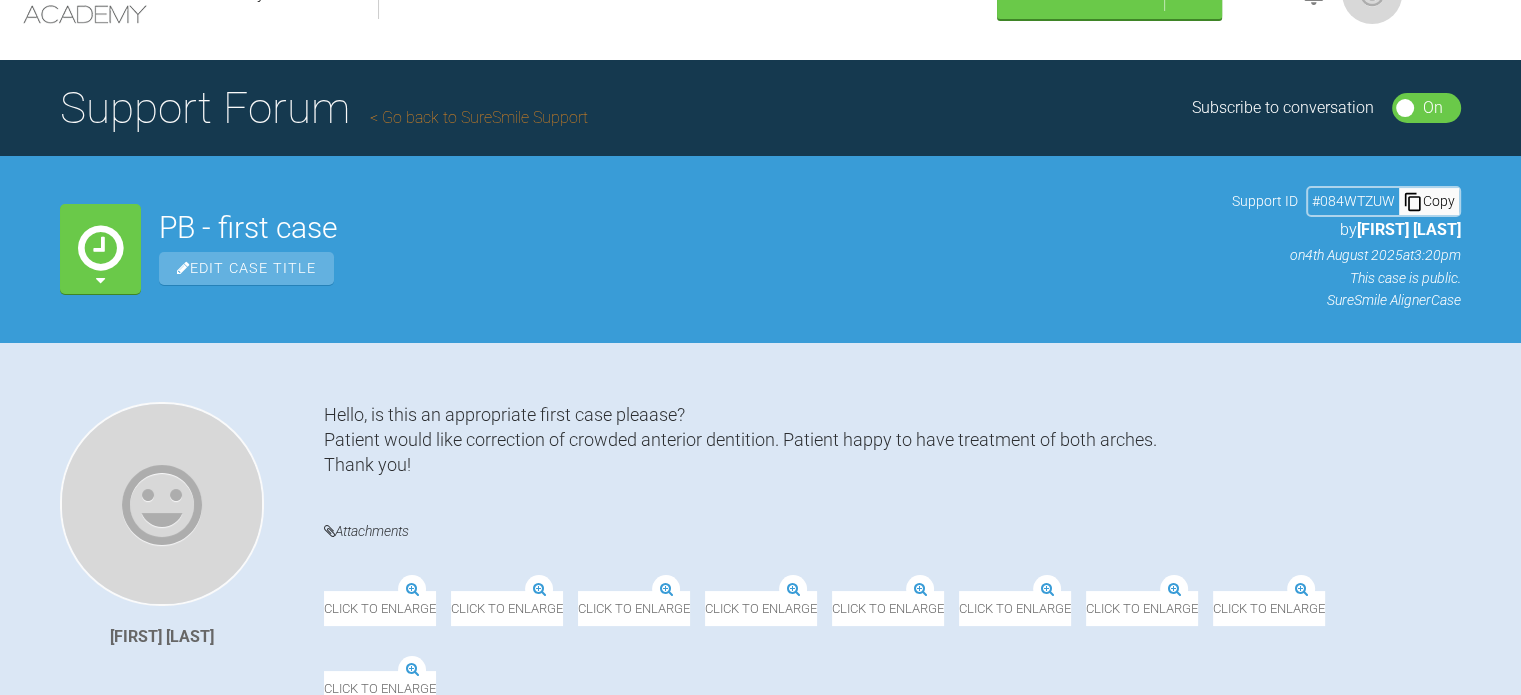scroll, scrollTop: 72, scrollLeft: 0, axis: vertical 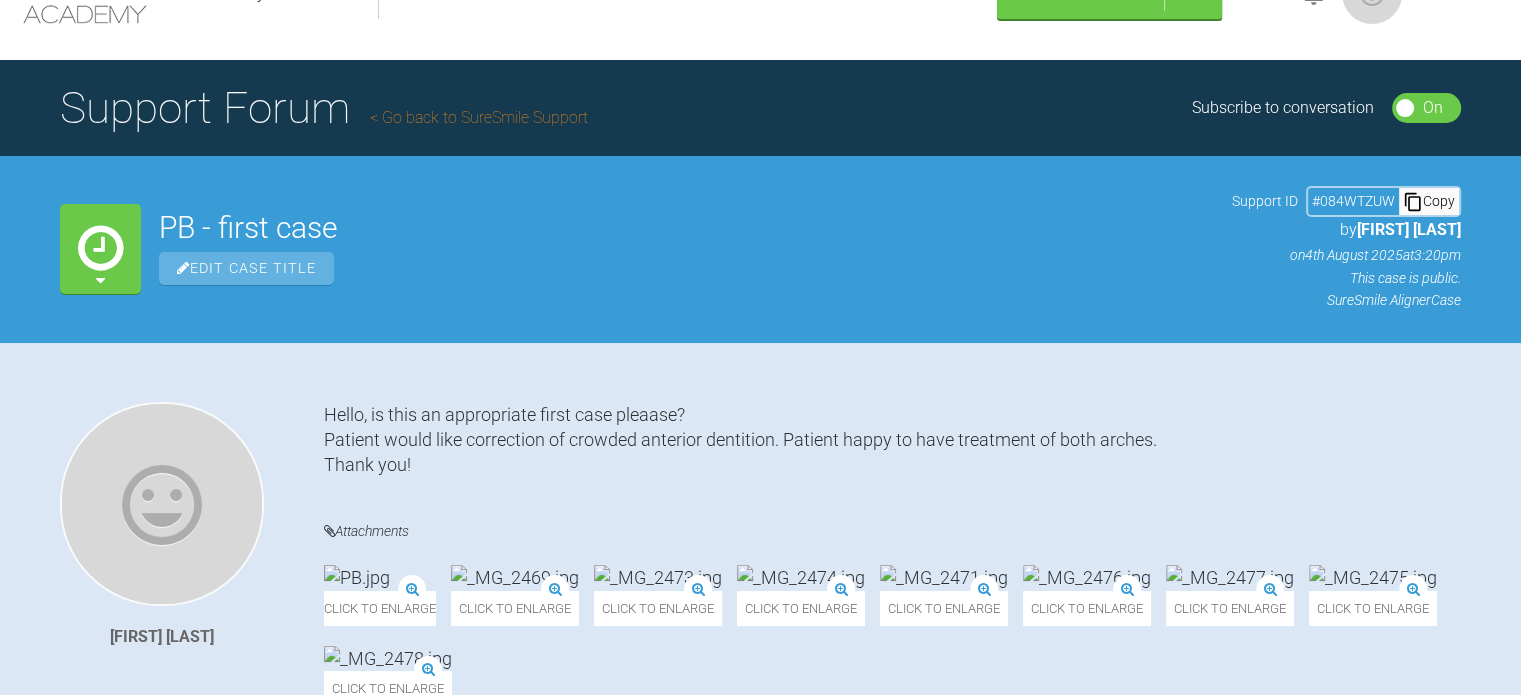 click on "Go back to SureSmile Support" at bounding box center [479, 117] 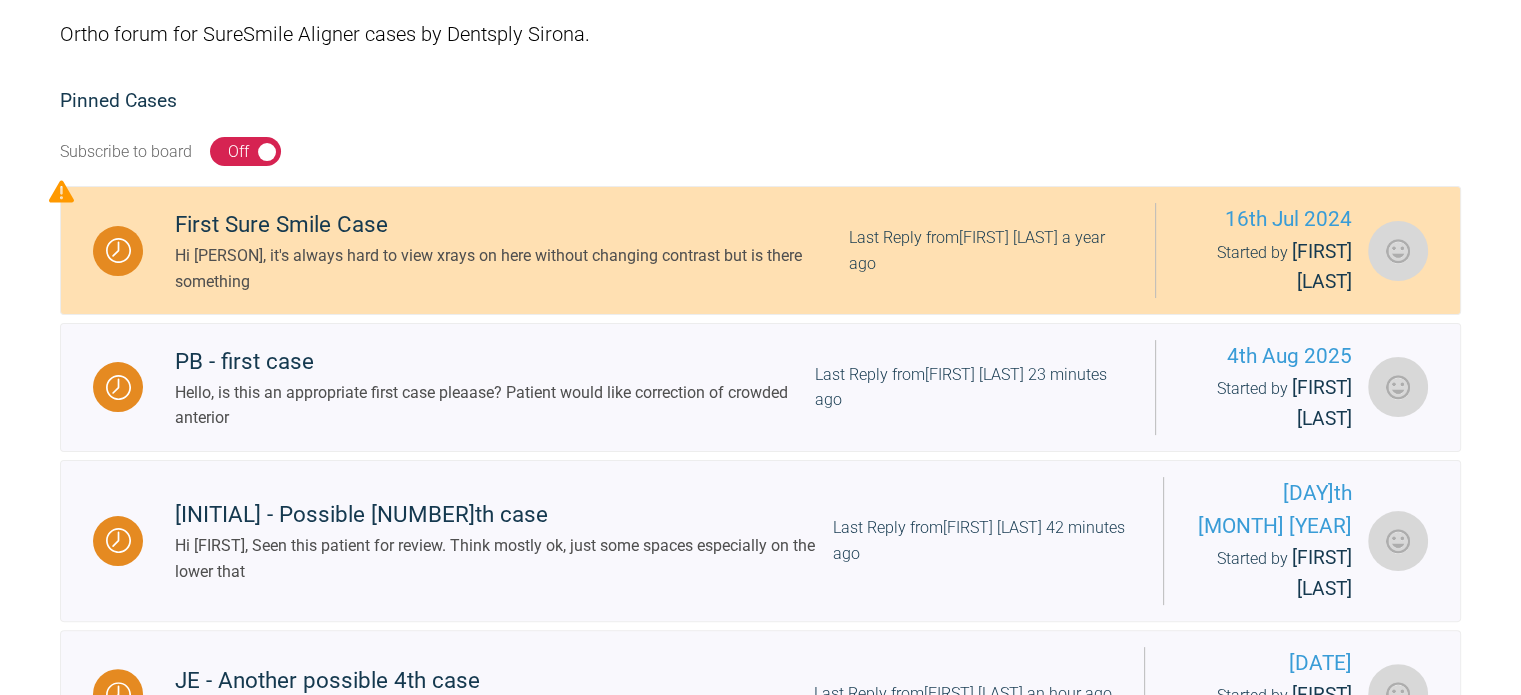 scroll, scrollTop: 330, scrollLeft: 0, axis: vertical 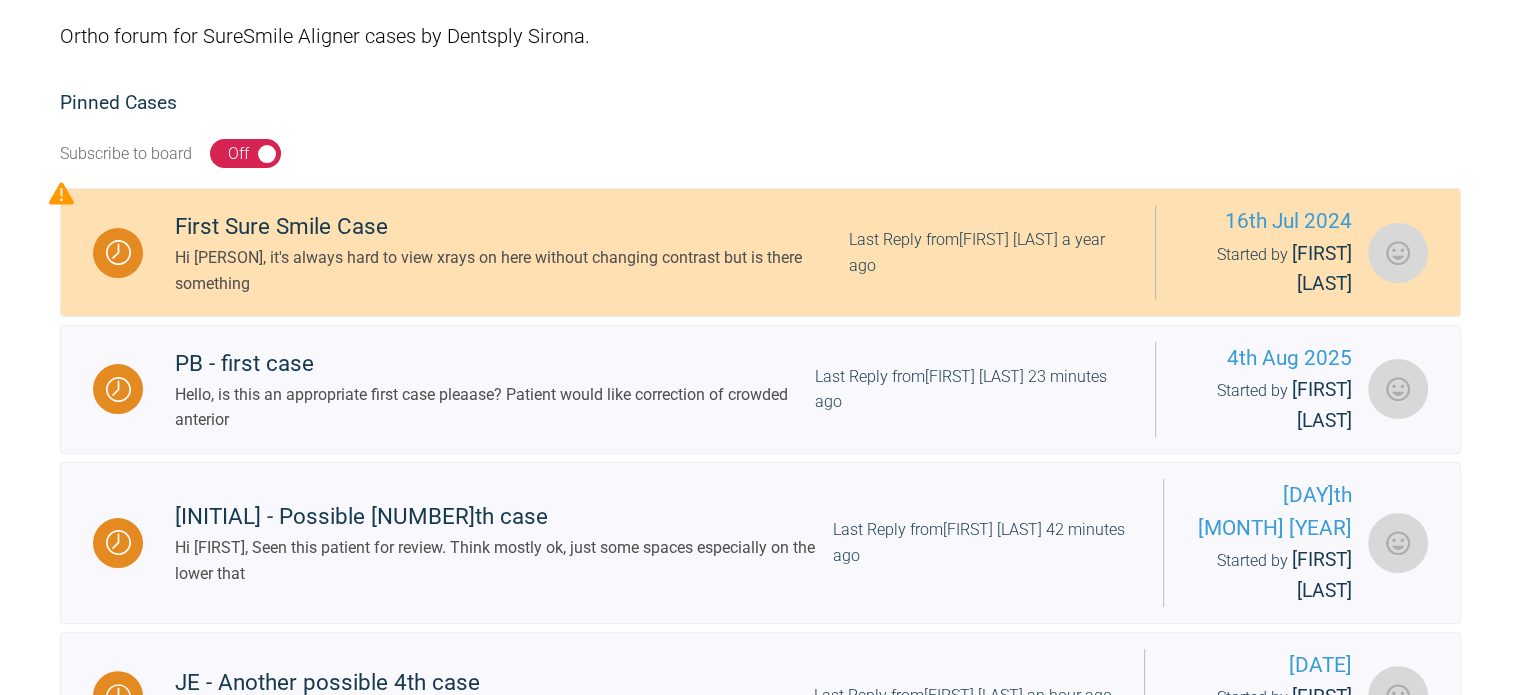 click on "First Sure Smile Case" at bounding box center [512, 227] 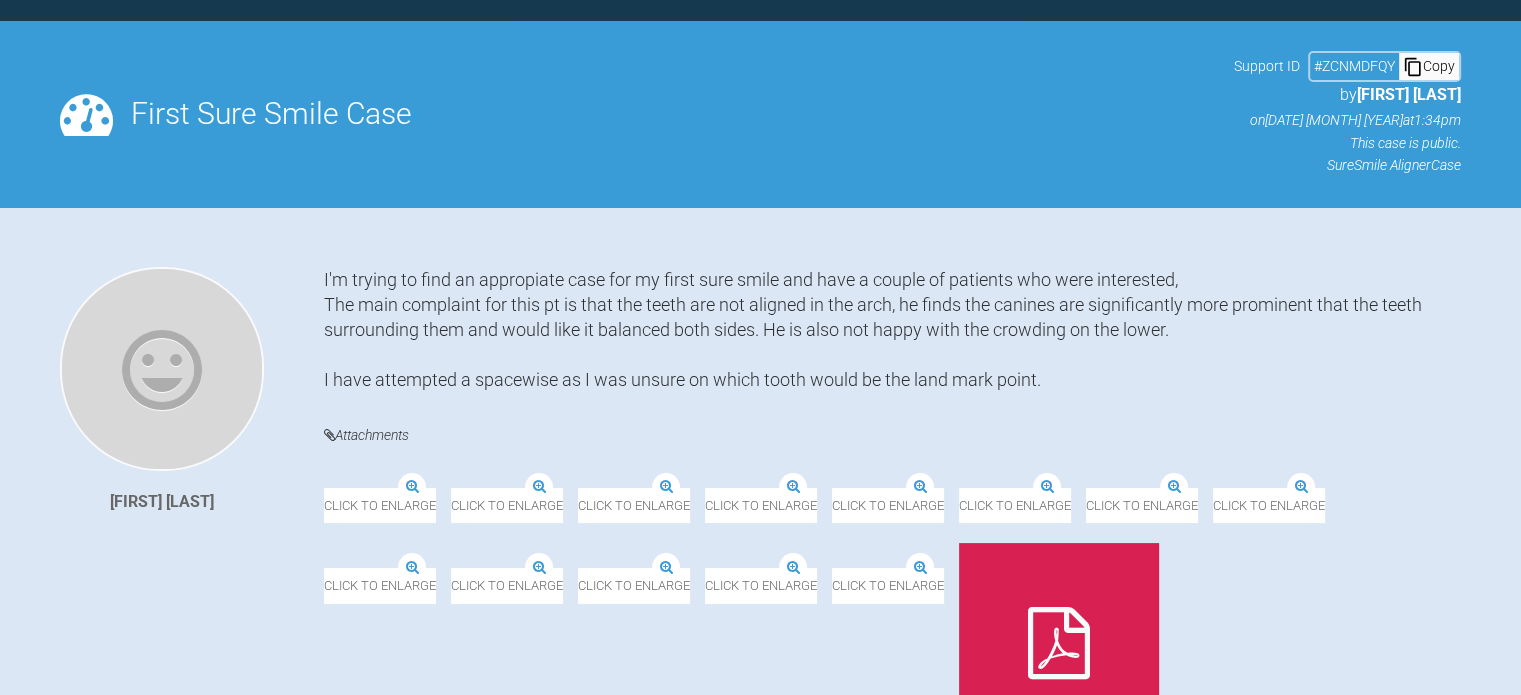 scroll, scrollTop: 330, scrollLeft: 0, axis: vertical 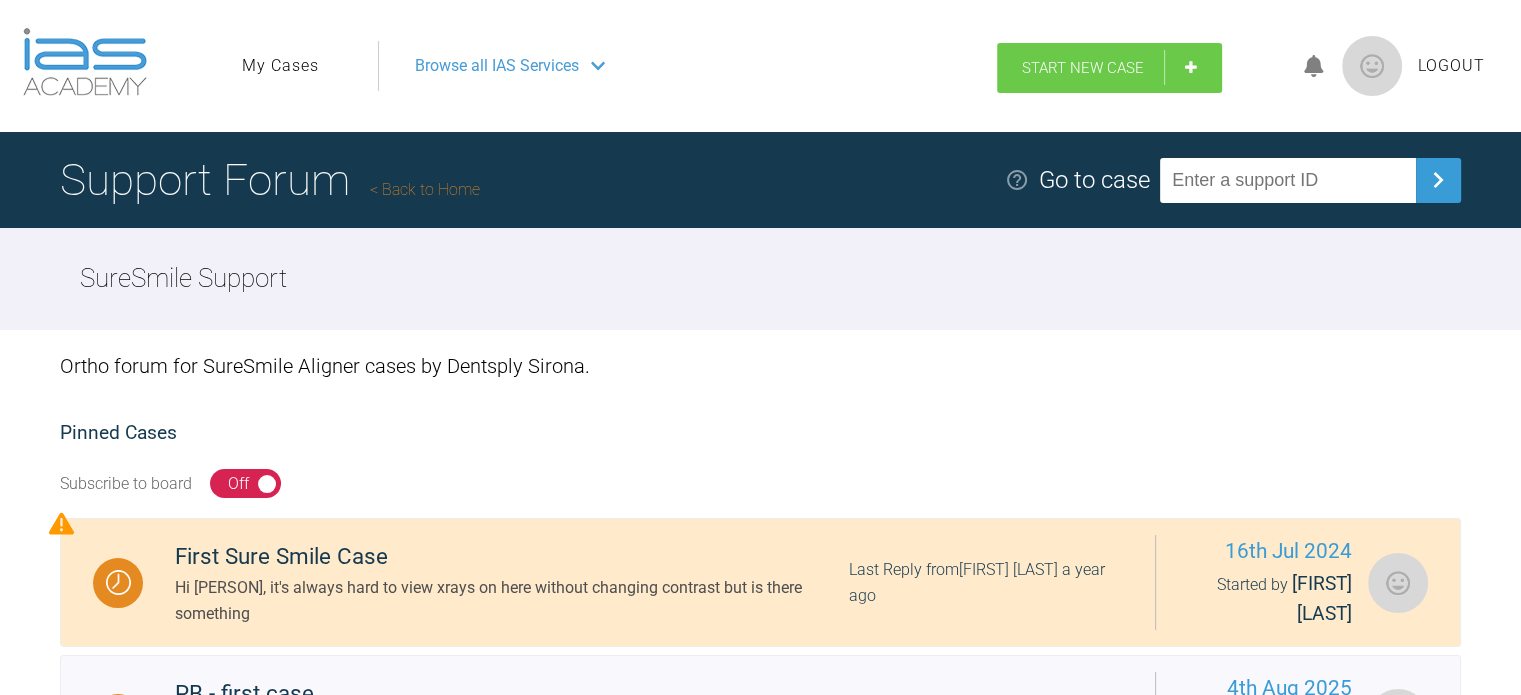 click on "Start New Case" at bounding box center [1083, 68] 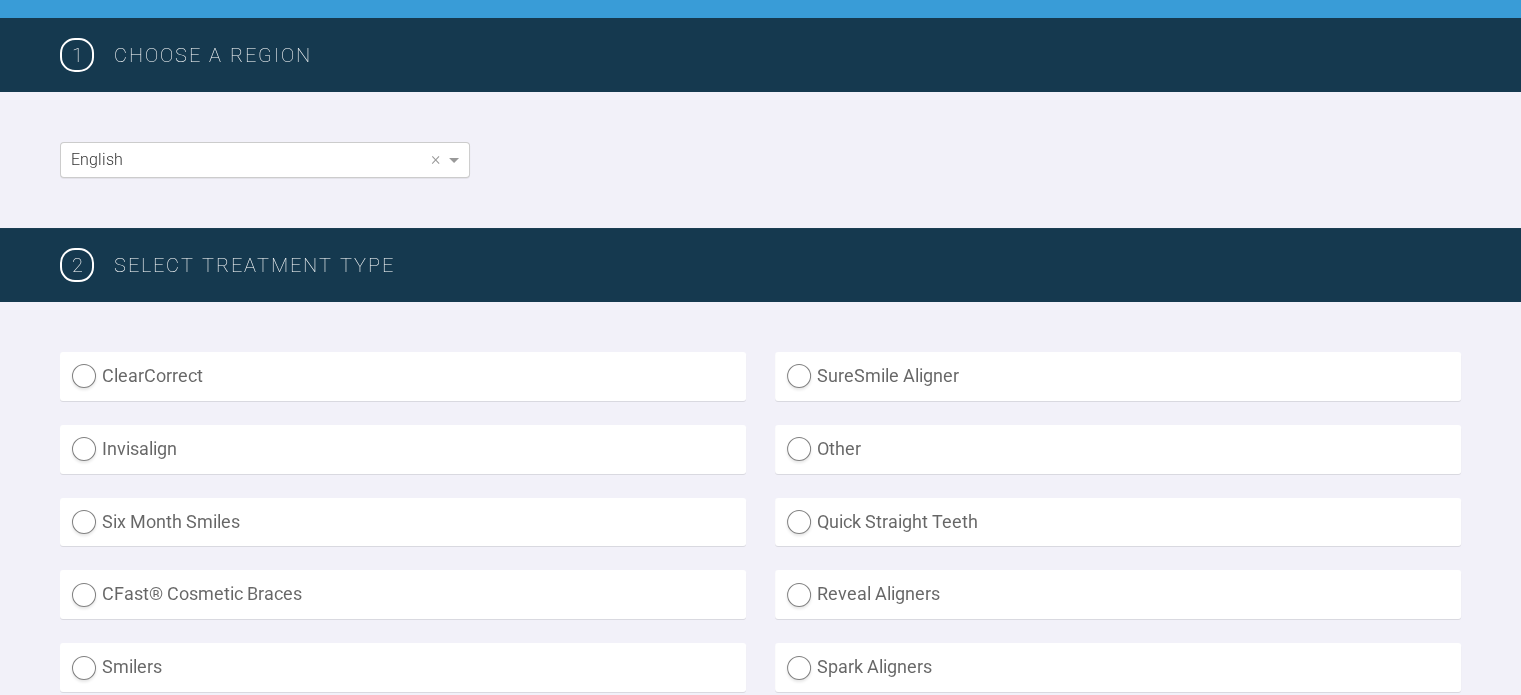 scroll, scrollTop: 306, scrollLeft: 0, axis: vertical 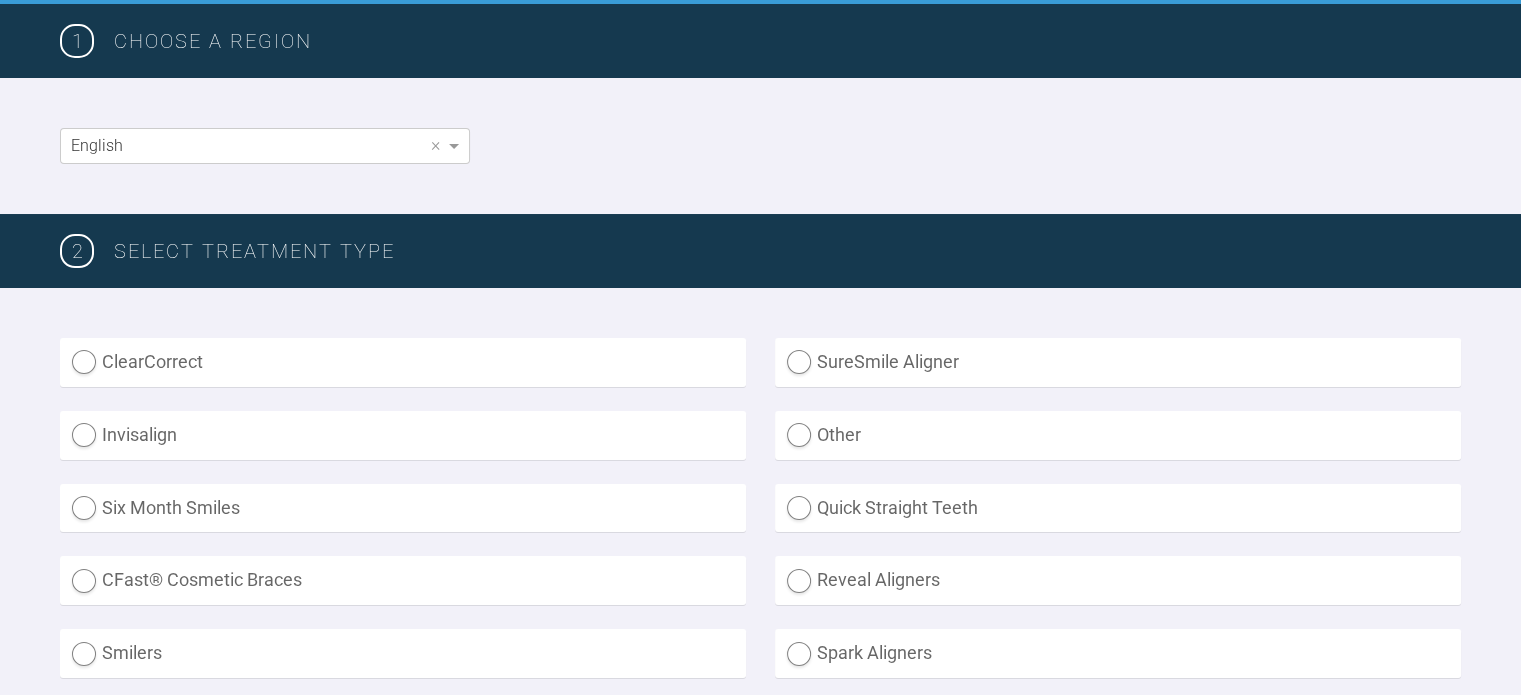 click on "SureSmile Aligner" at bounding box center [1118, 362] 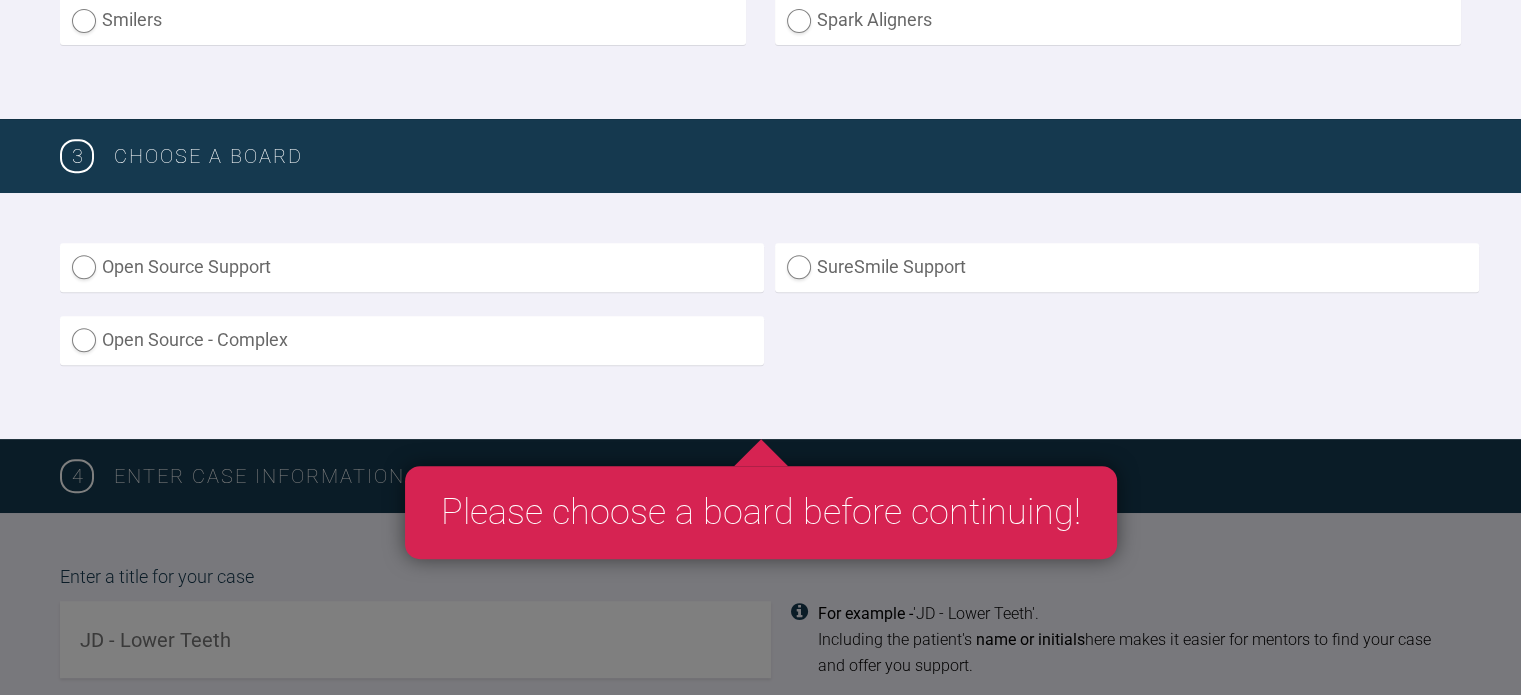 scroll, scrollTop: 944, scrollLeft: 0, axis: vertical 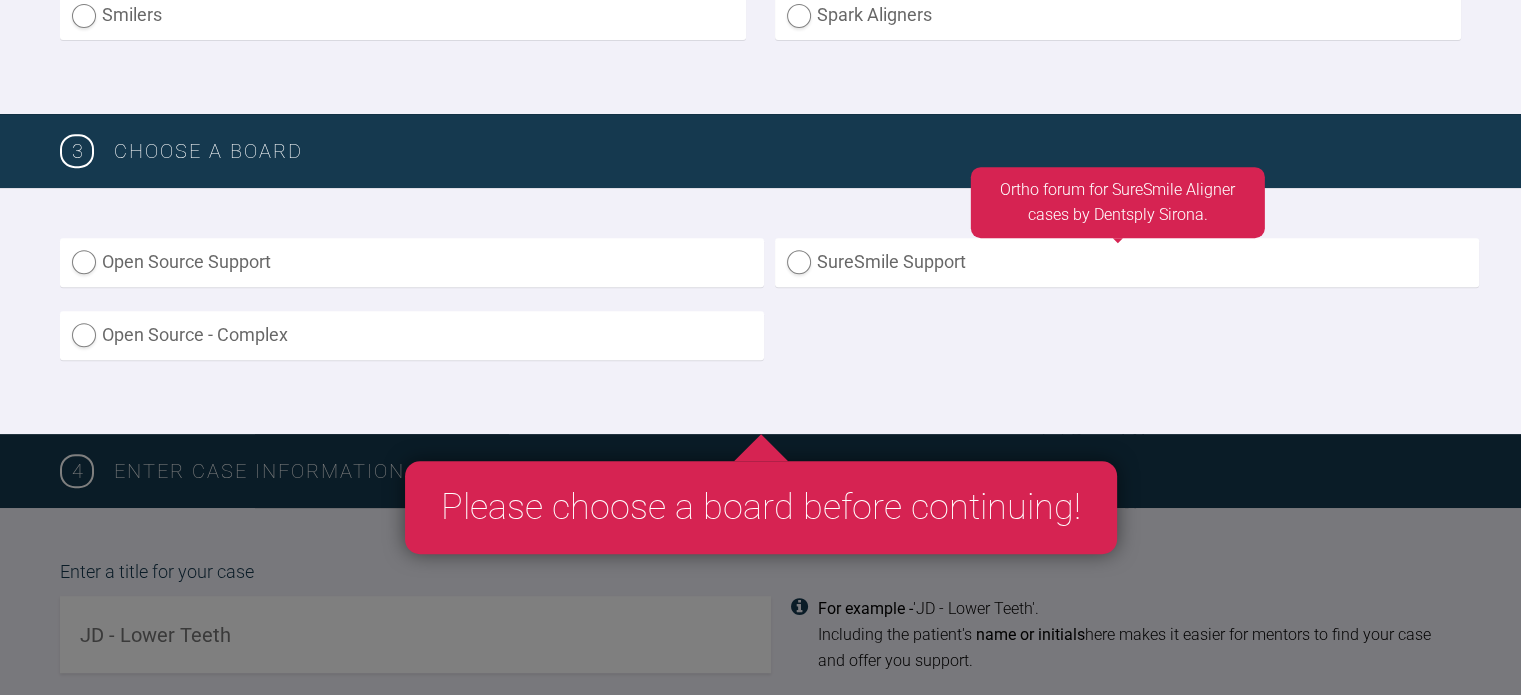 click on "SureSmile Support" at bounding box center (1127, 262) 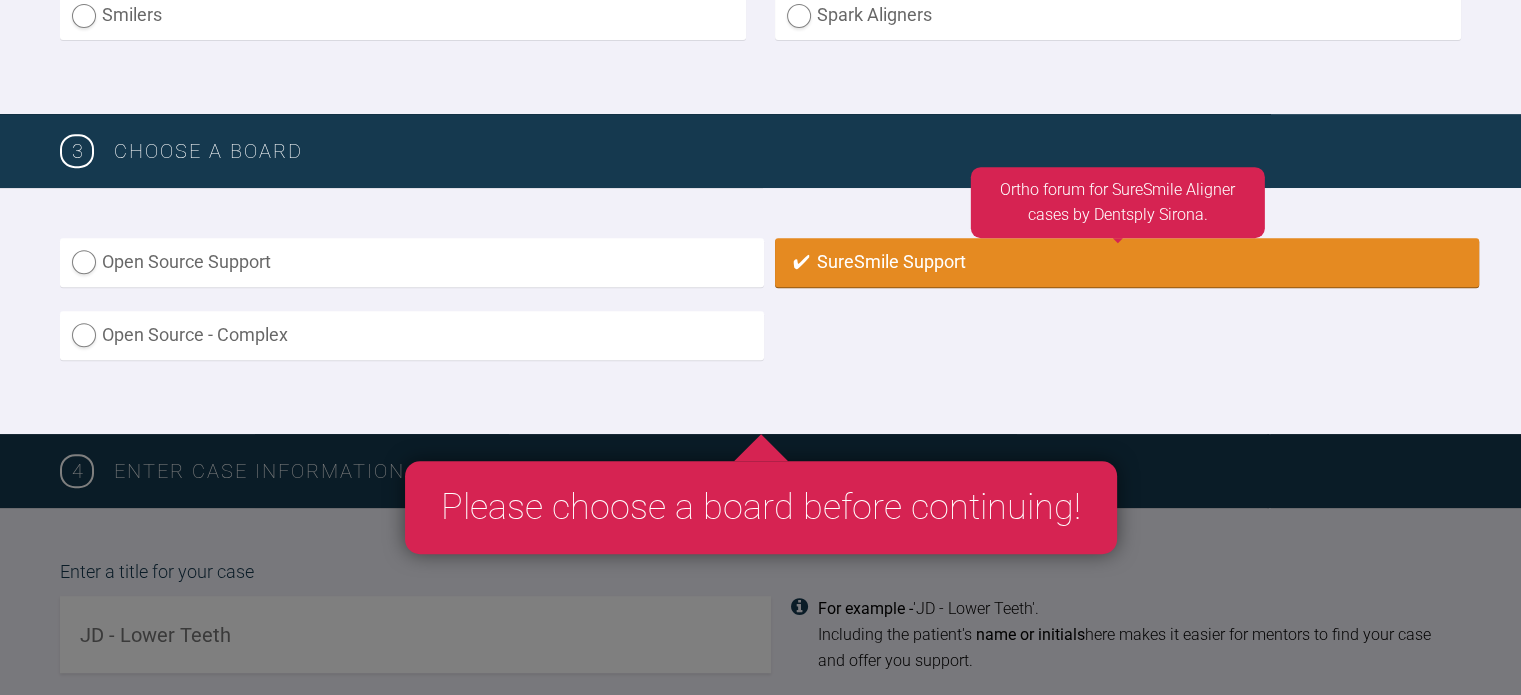 radio on "true" 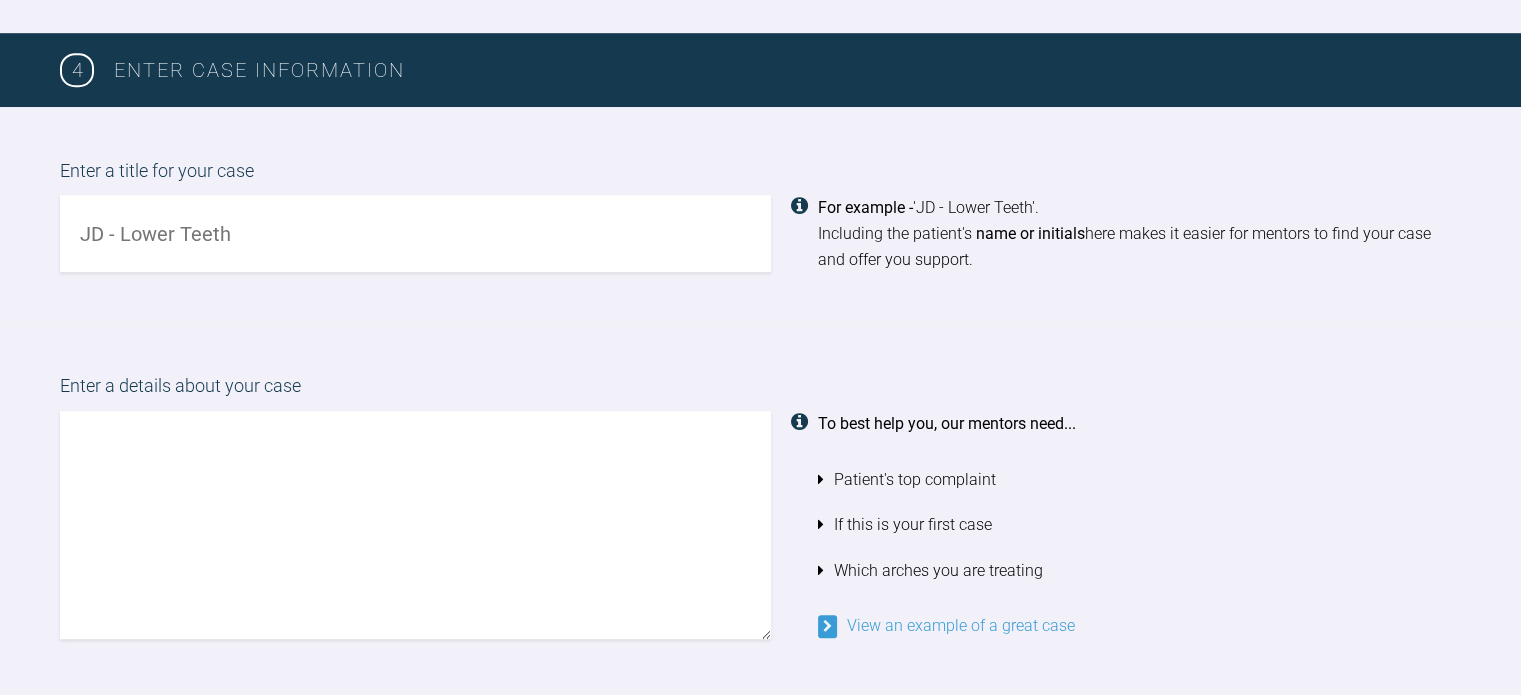 scroll, scrollTop: 1356, scrollLeft: 0, axis: vertical 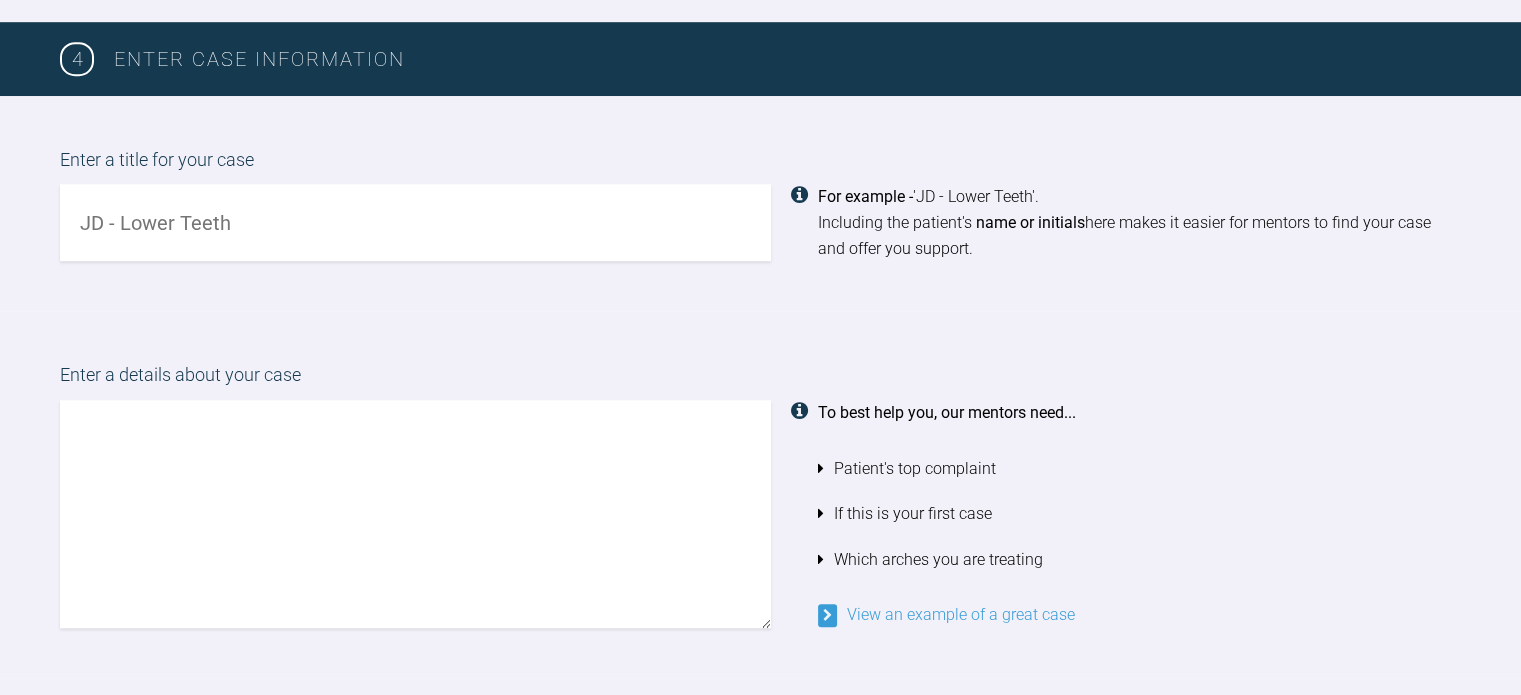 click at bounding box center (415, 222) 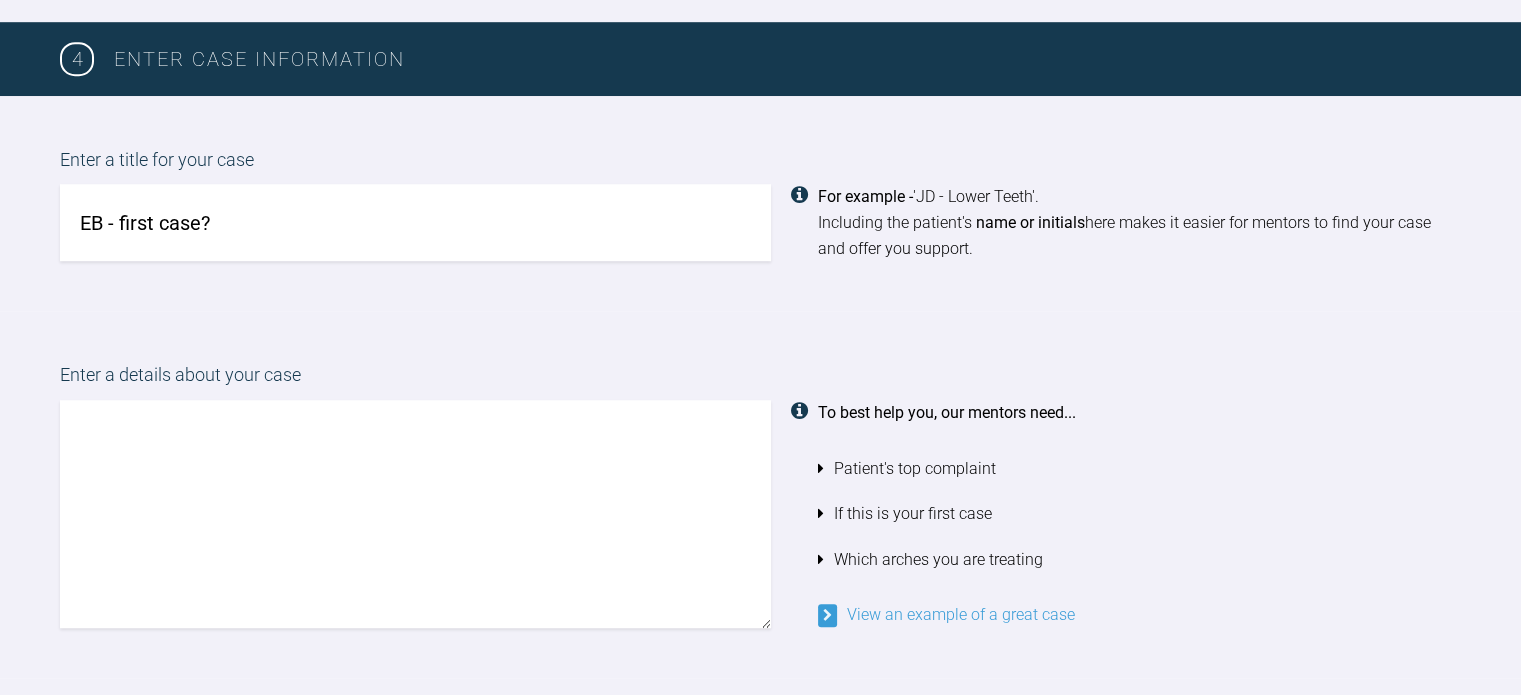 type on "EB - first case?" 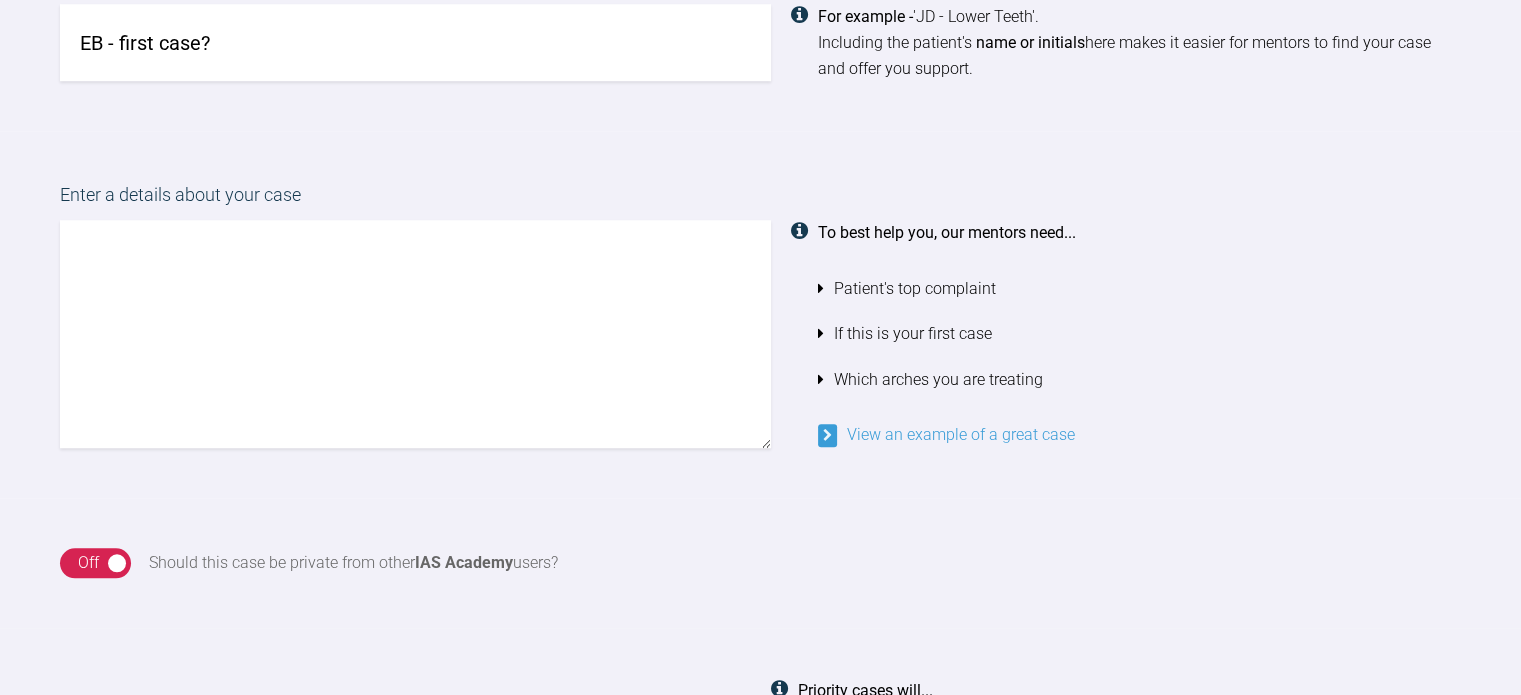 scroll, scrollTop: 1536, scrollLeft: 0, axis: vertical 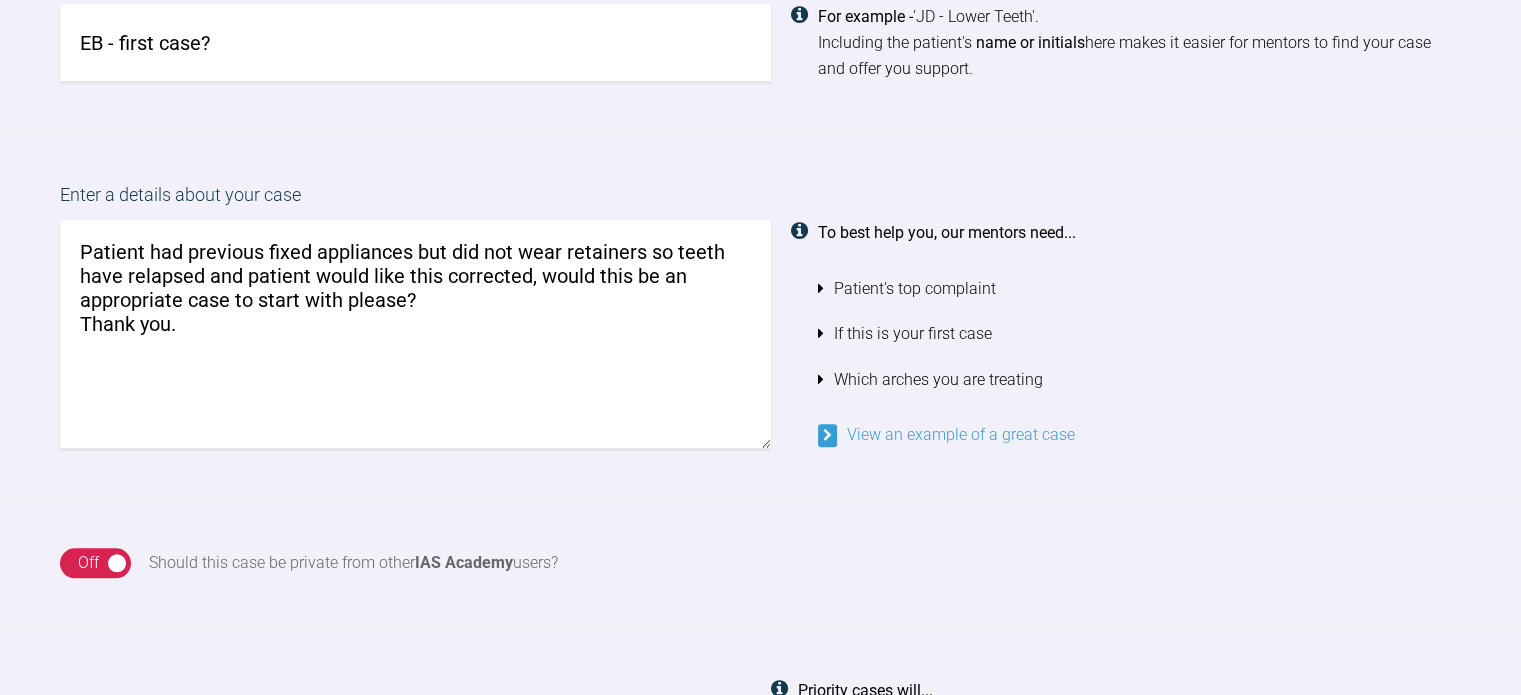 click on "Patient had previous fixed appliances but did not wear retainers so teeth have relapsed and patient would like this corrected, would this be an appropriate case to start with please?
Thank you." at bounding box center [415, 334] 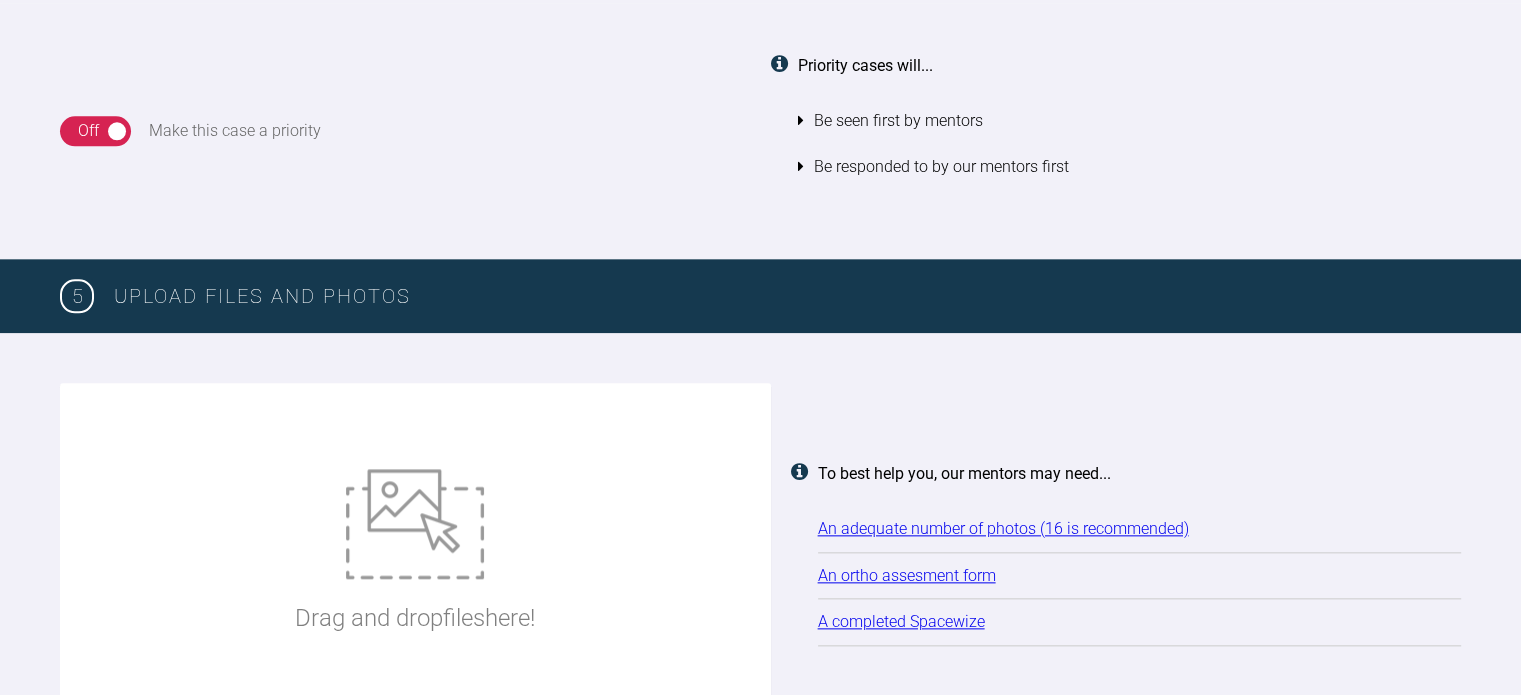 scroll, scrollTop: 2300, scrollLeft: 0, axis: vertical 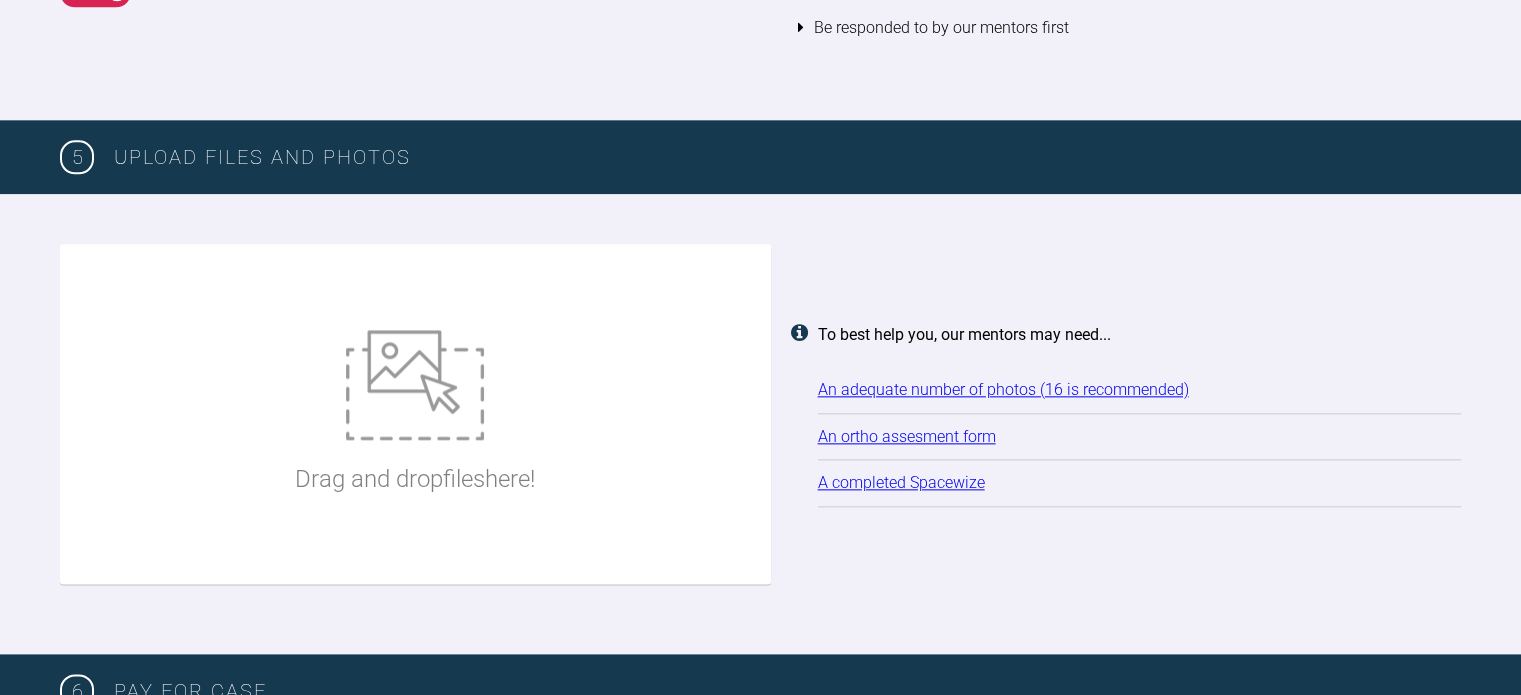 type on "Hello.
Patient had previous fixed appliances but did not wear retainers so teeth have relapsed and patient would like this corrected, would this be an appropriate case to start with please?
Thank you." 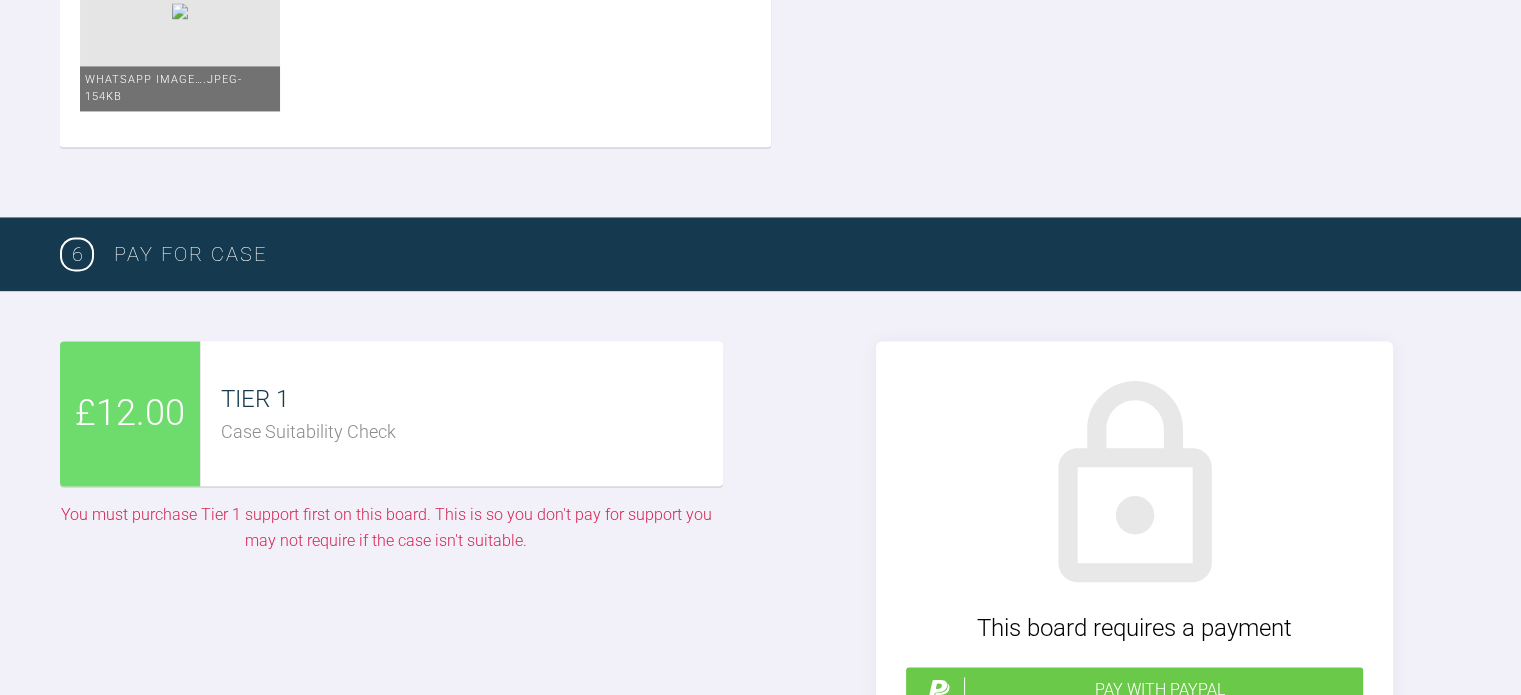 scroll, scrollTop: 3467, scrollLeft: 0, axis: vertical 